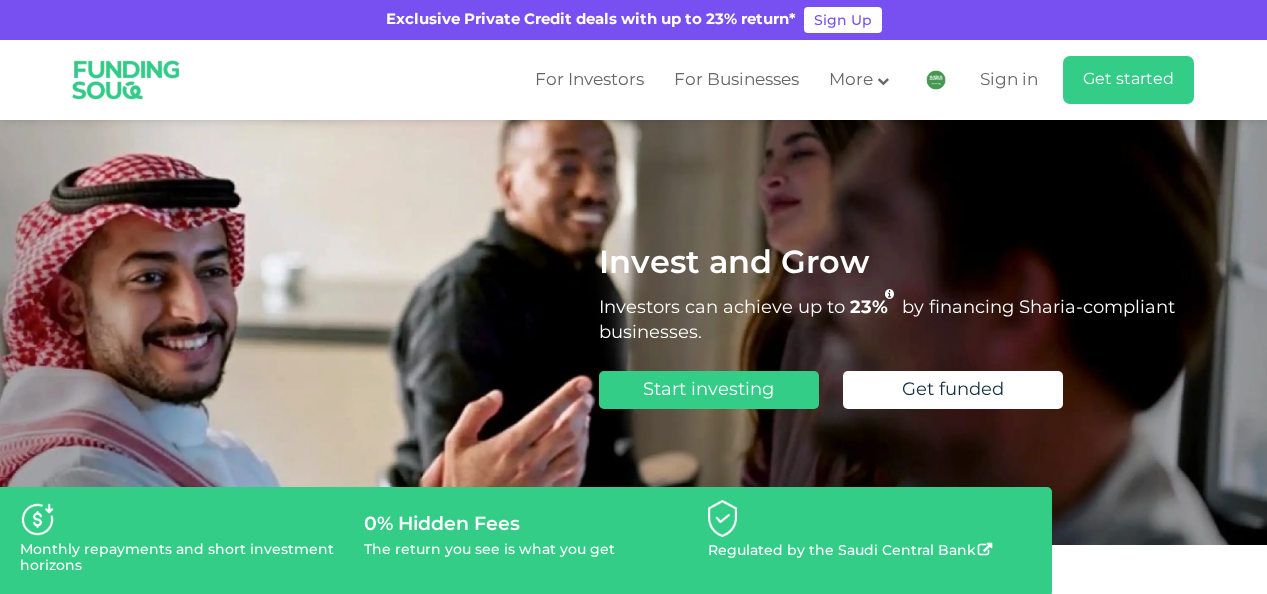 scroll, scrollTop: 0, scrollLeft: 0, axis: both 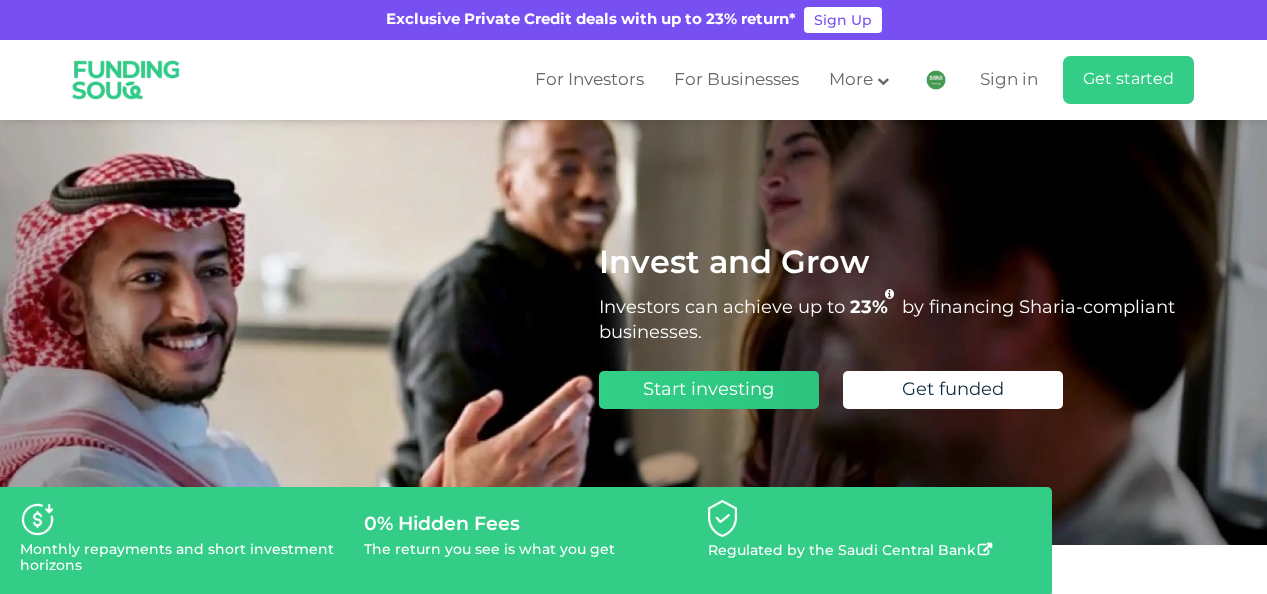 click on "Start investing" at bounding box center (708, 390) 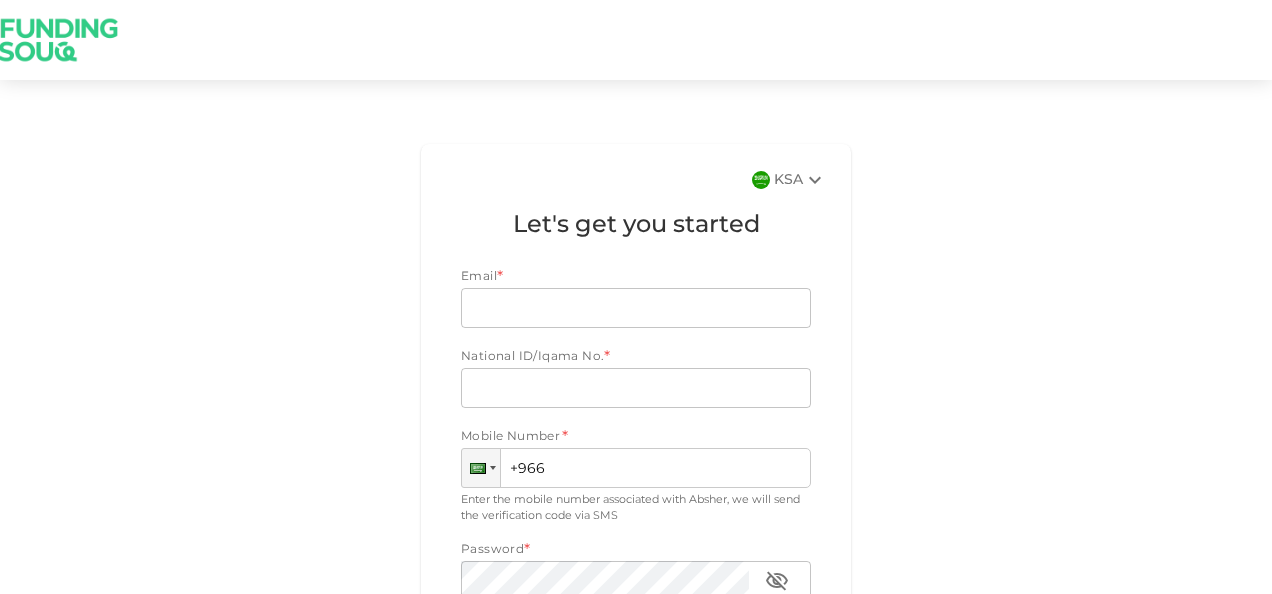 scroll, scrollTop: 0, scrollLeft: 0, axis: both 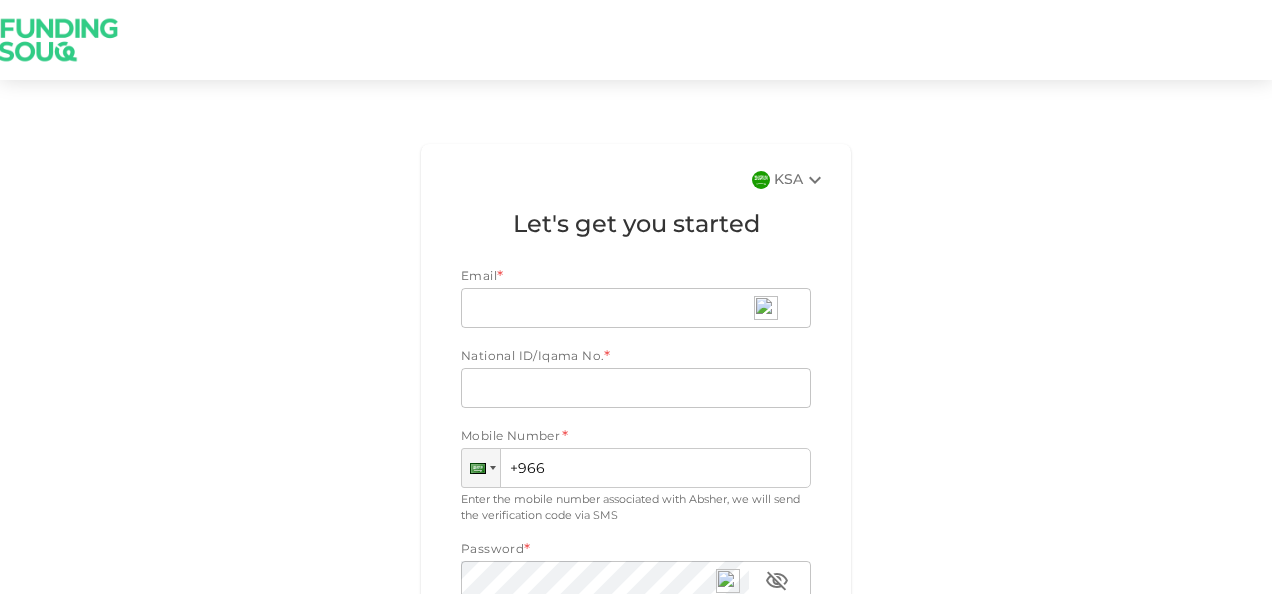 click on "KSA Let's get you started   Email * Email Email   National ID/Iqama No. * National ID/Iqama No. National ID/Iqama No.   Mobile Number * Phone +966 Enter the mobile number associated with Absher, we will send the verification code via SMS   Password * Password Password I accept the   T&Cs for Investors   &   Privacy Policy Continue Already have an account?   Sign in" at bounding box center (636, 473) 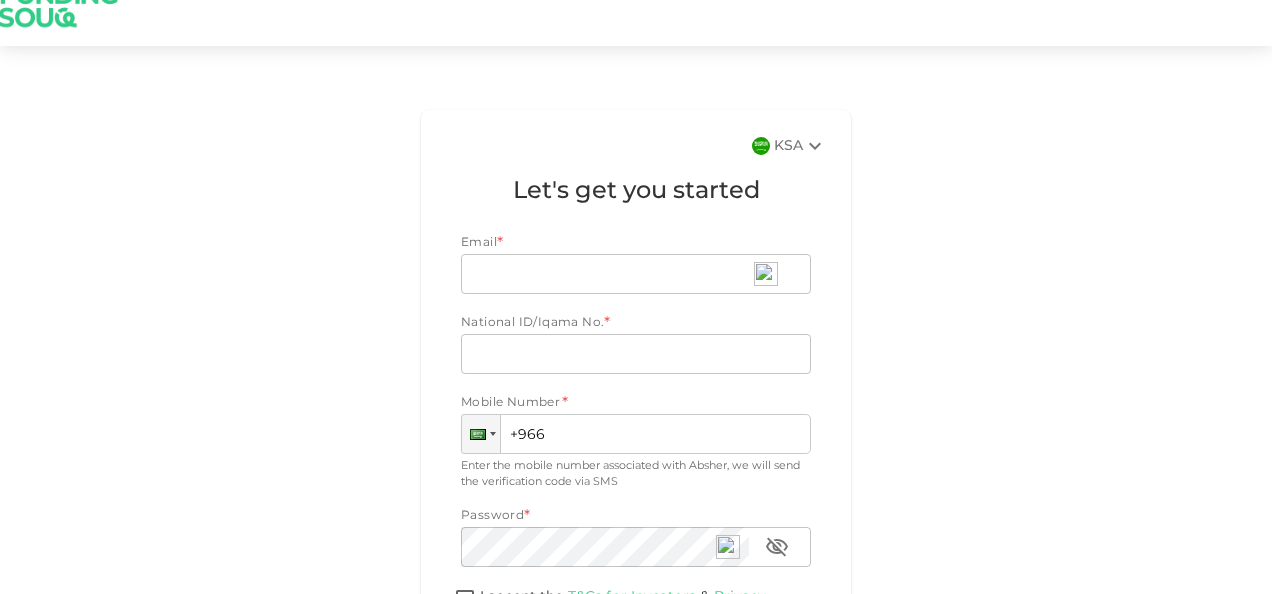 scroll, scrollTop: 0, scrollLeft: 0, axis: both 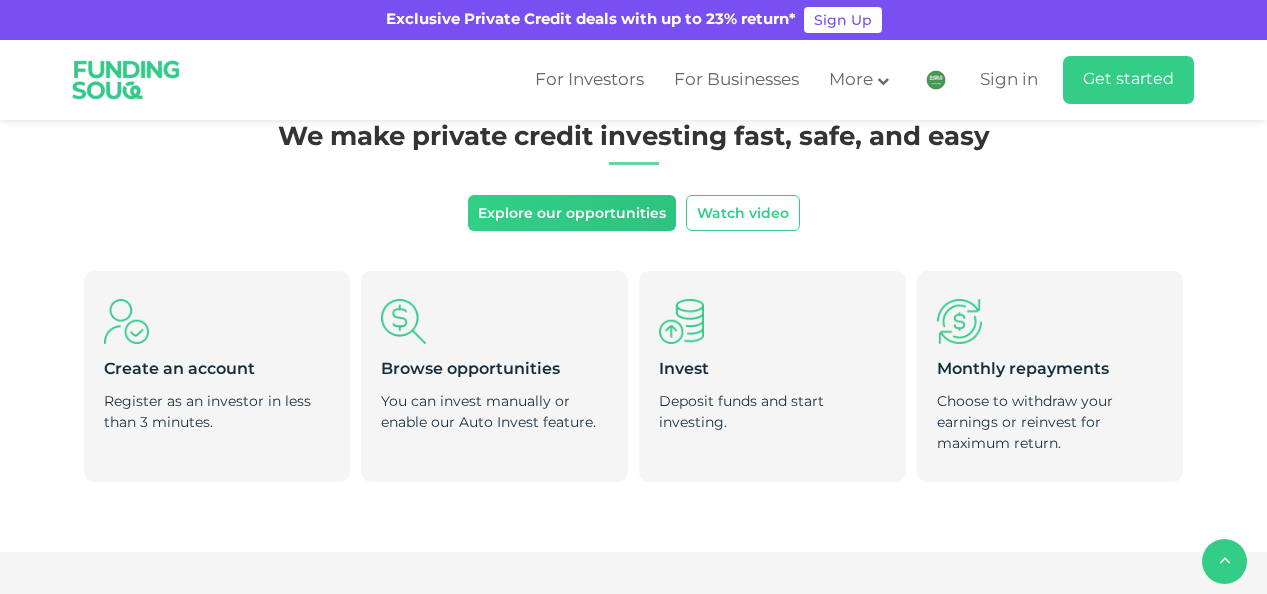 drag, startPoint x: 0, startPoint y: 0, endPoint x: 508, endPoint y: 211, distance: 550.0773 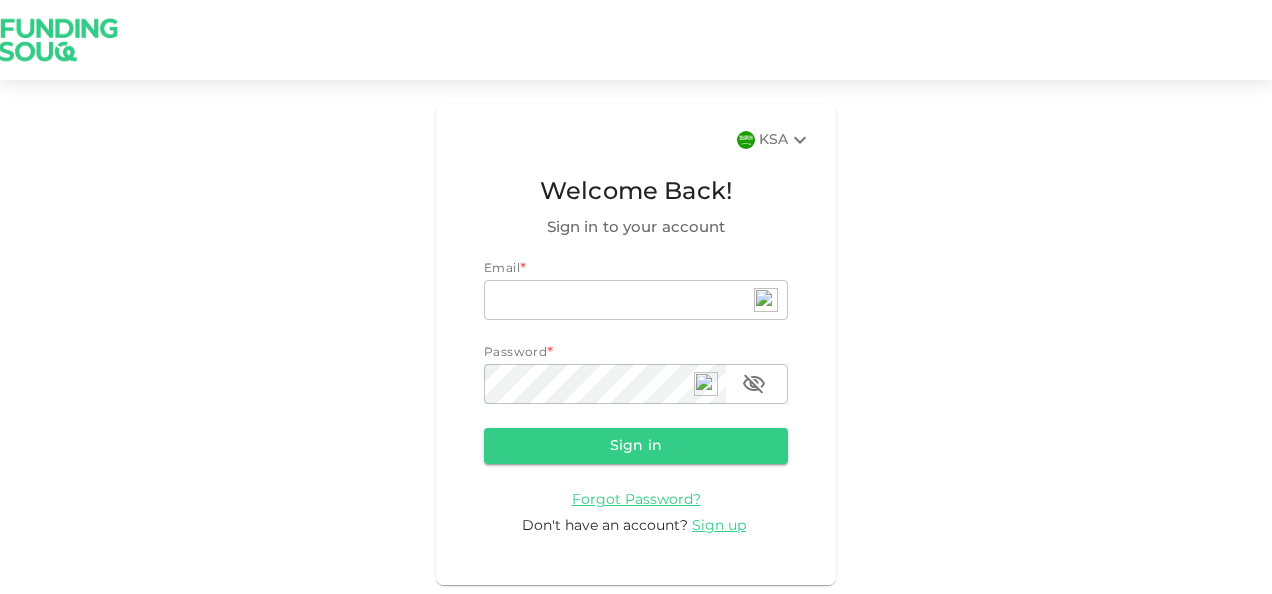 scroll, scrollTop: 0, scrollLeft: 0, axis: both 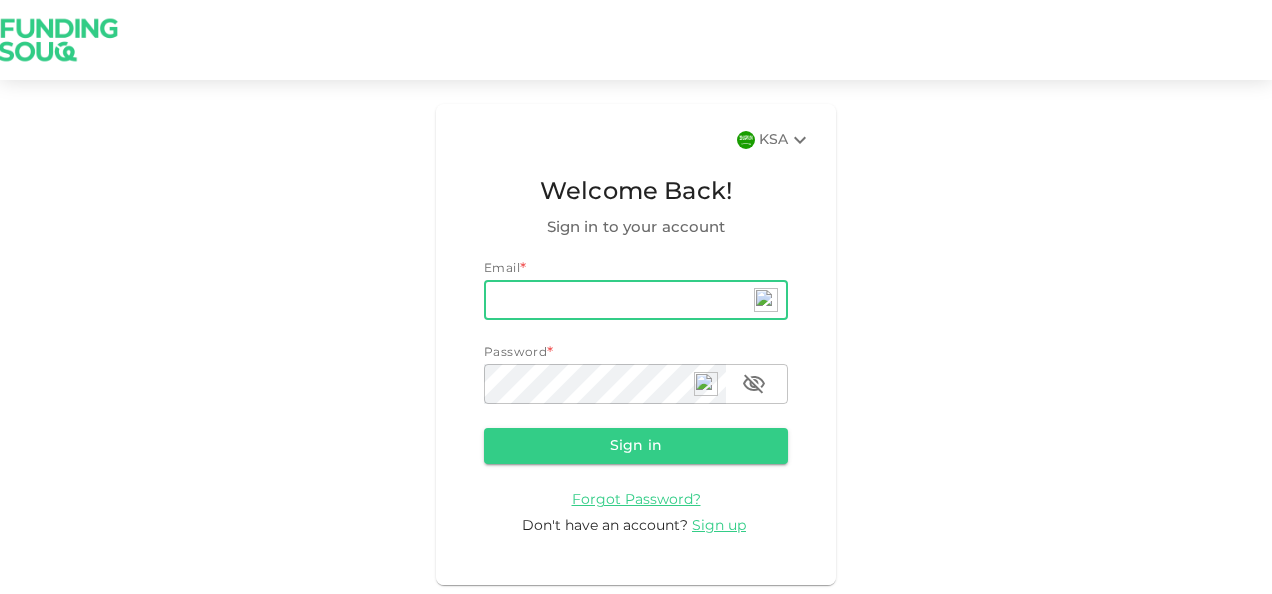 click on "email" at bounding box center (636, 300) 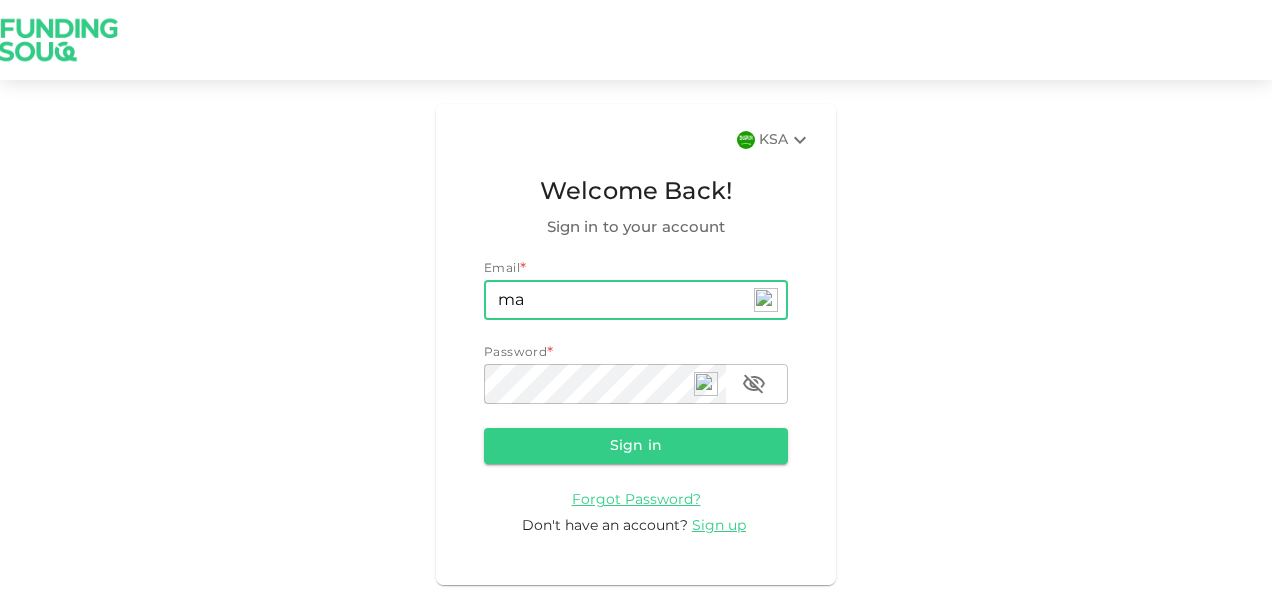 type on "madhurbhandari@hotmail.com" 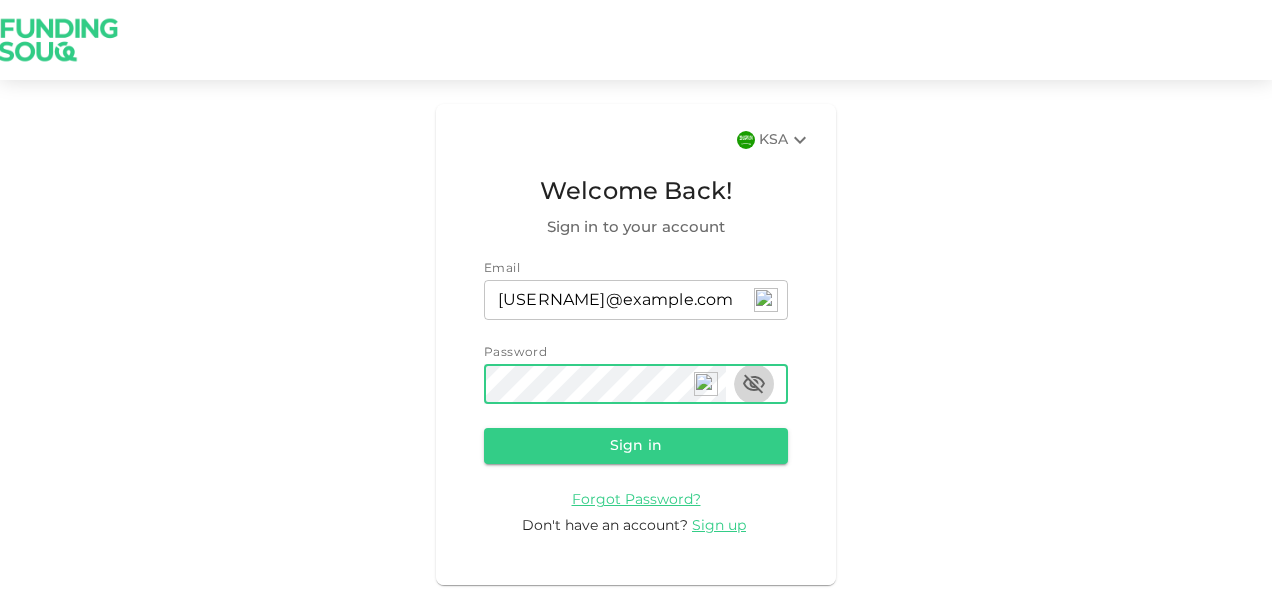 click at bounding box center (754, 384) 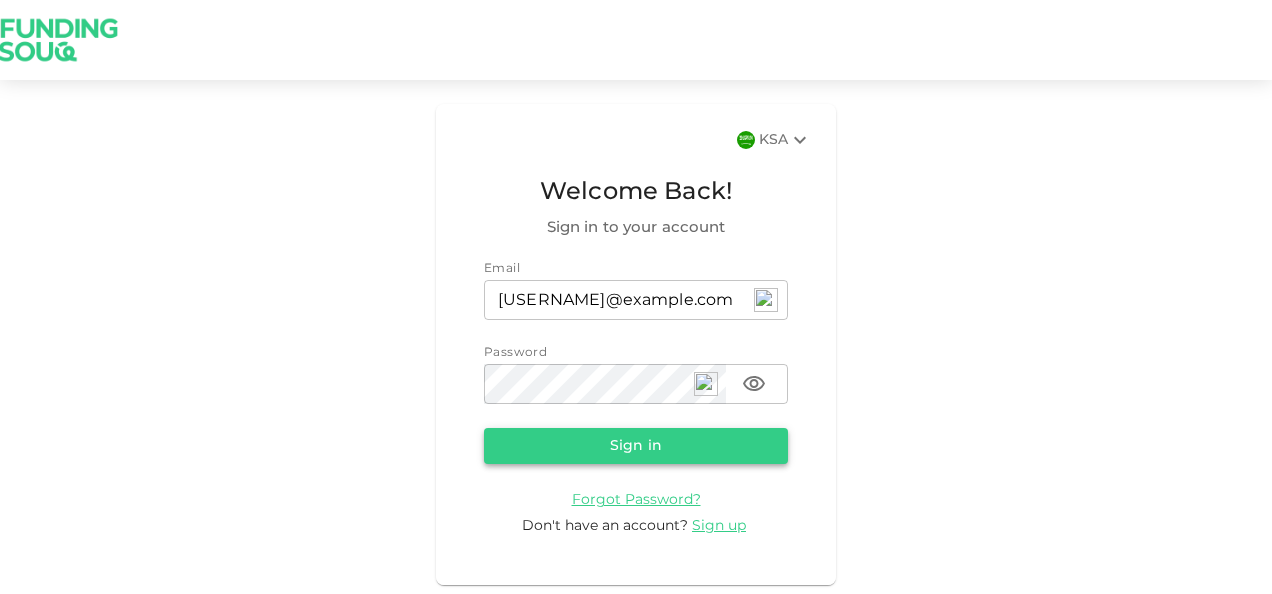 click on "Sign in" at bounding box center [636, 446] 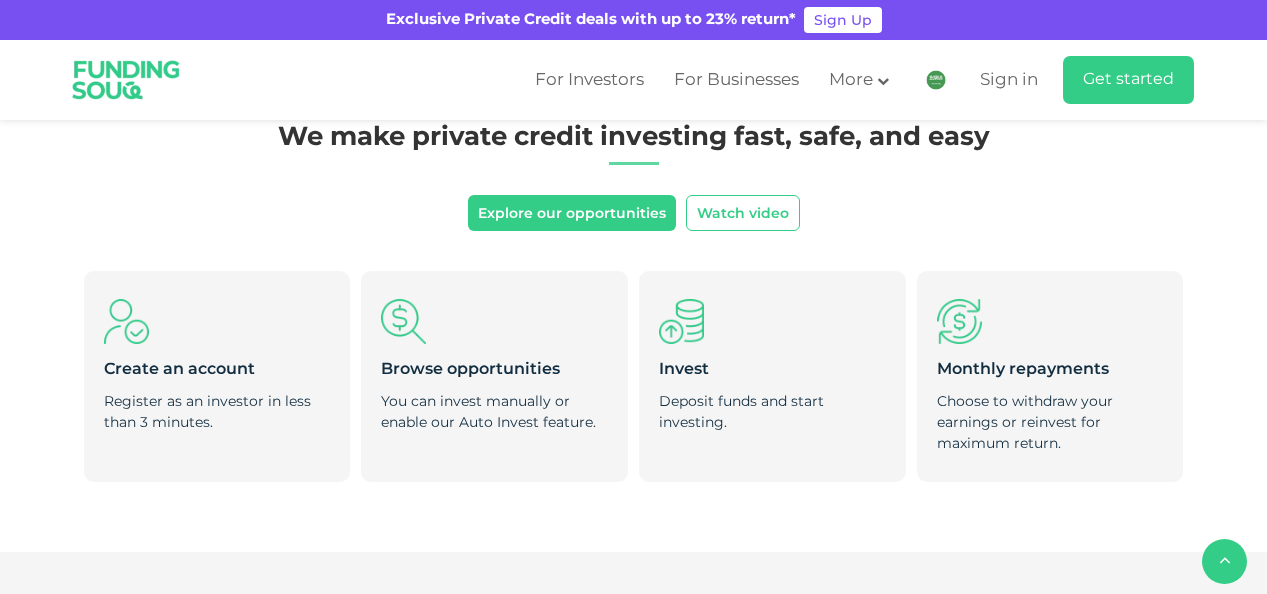 scroll, scrollTop: 680, scrollLeft: 0, axis: vertical 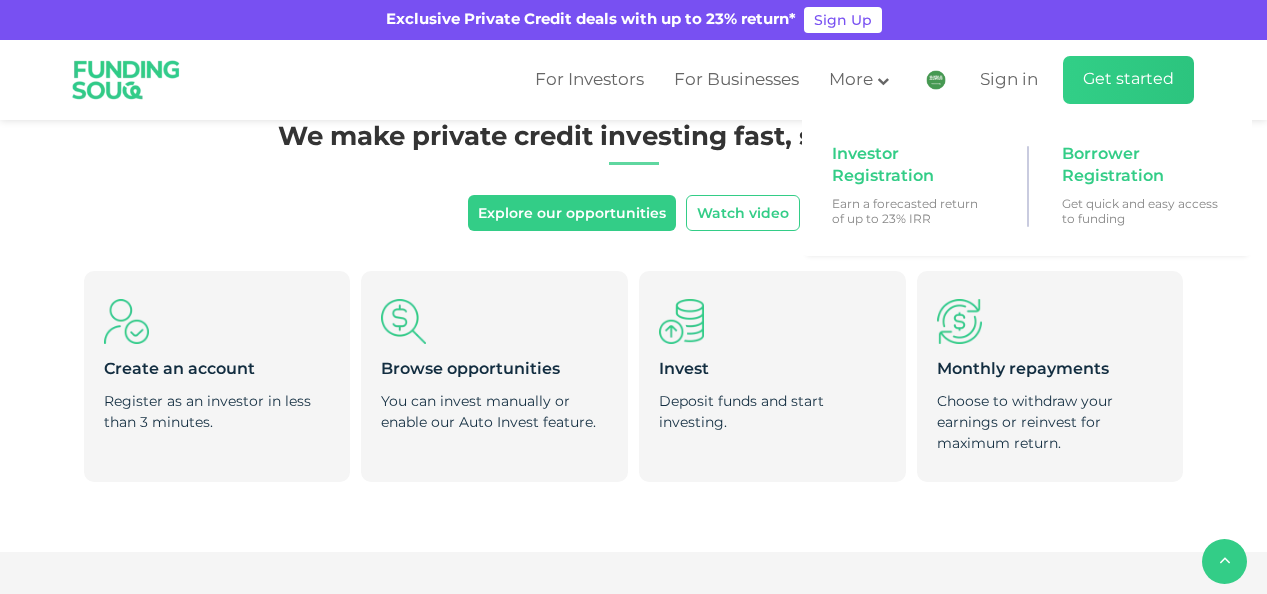 click on "Get started" at bounding box center (1128, 79) 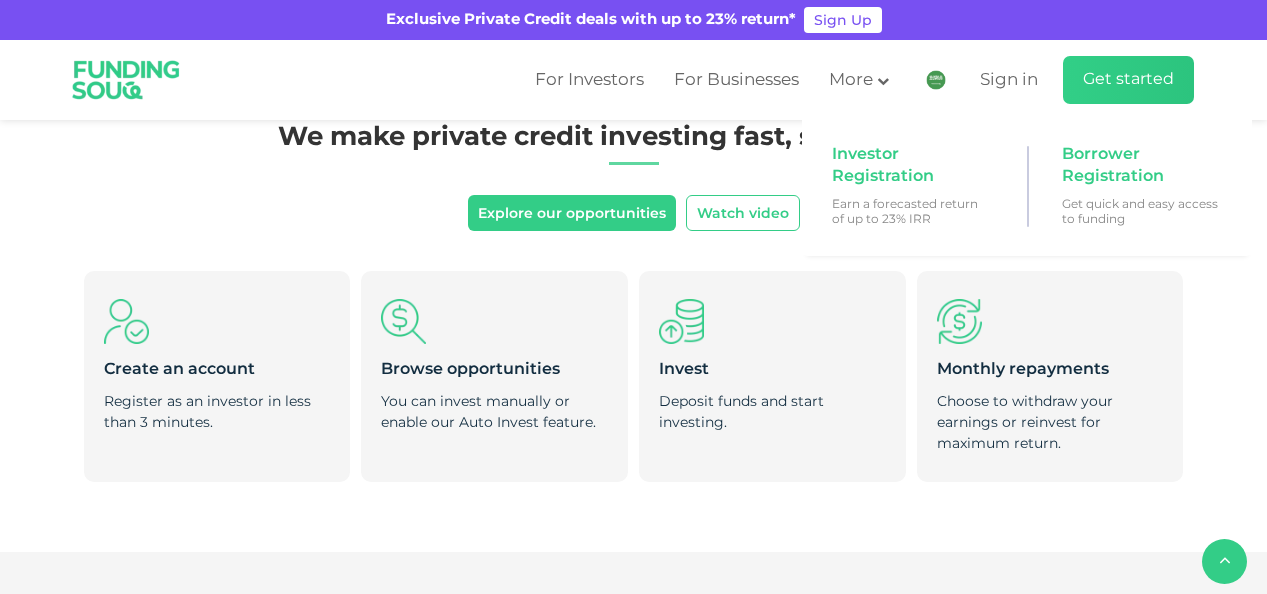 click on "Get started" at bounding box center (1128, 80) 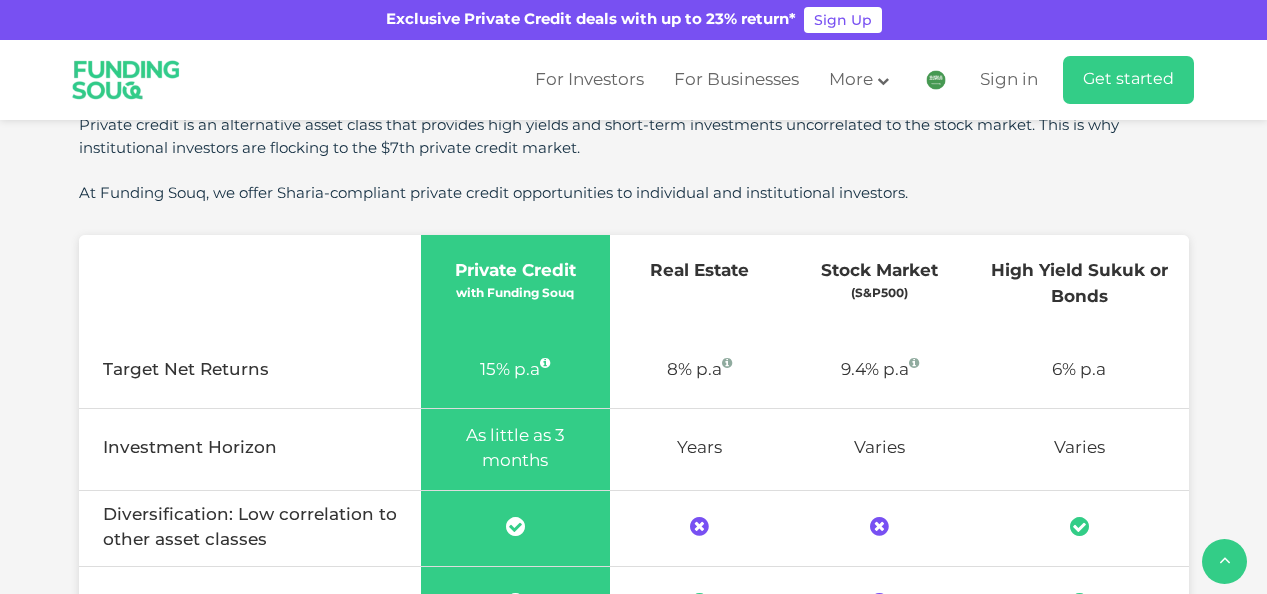 scroll, scrollTop: 859, scrollLeft: 0, axis: vertical 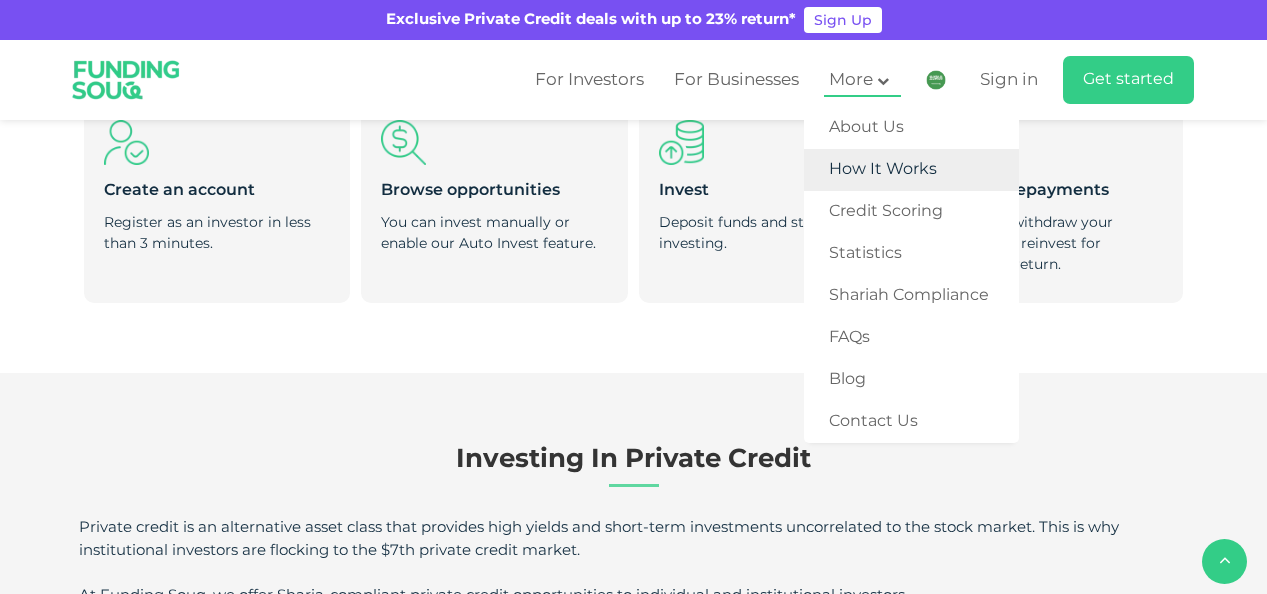 click on "How It Works" at bounding box center (911, 170) 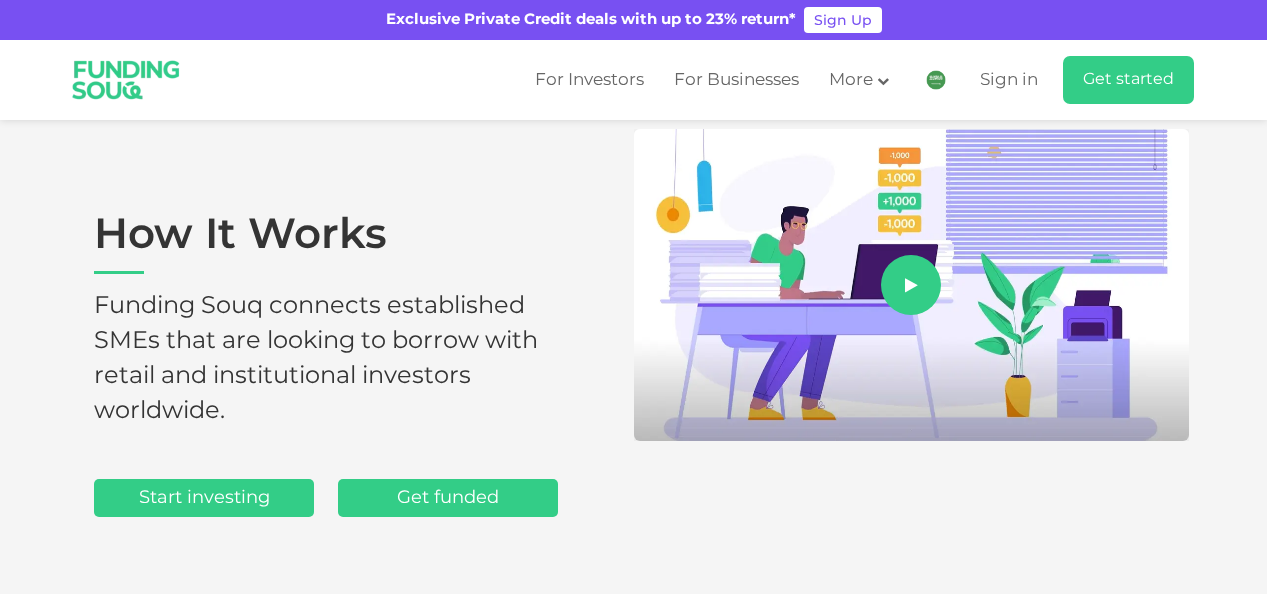 scroll, scrollTop: 0, scrollLeft: 0, axis: both 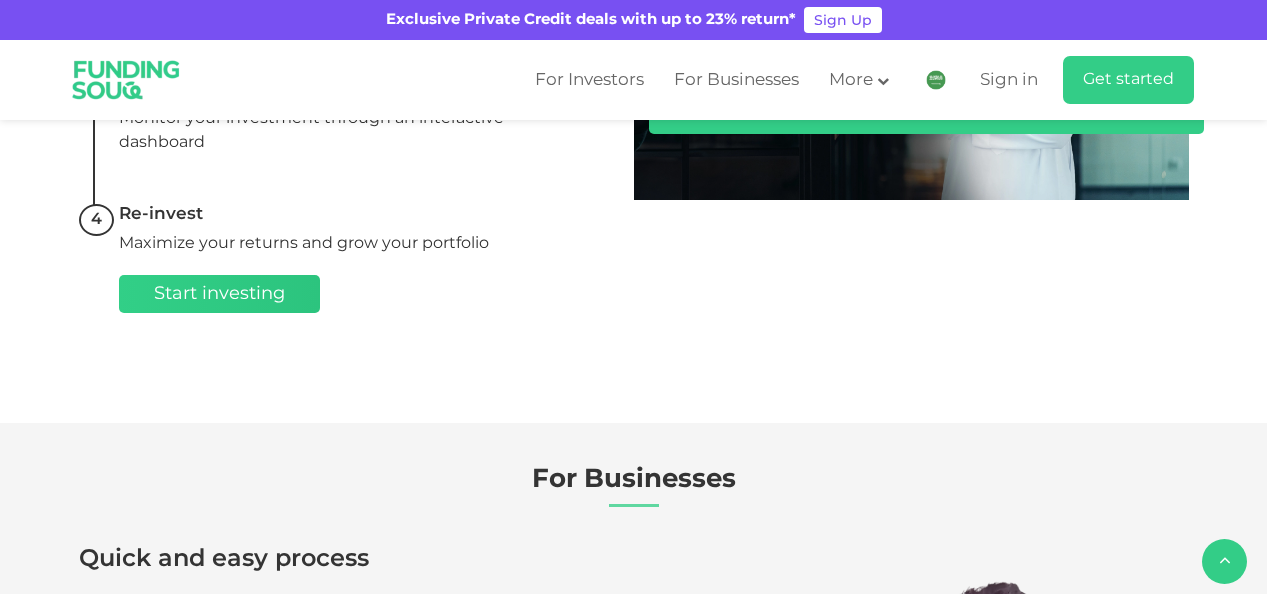 click on "Start investing" at bounding box center (219, 294) 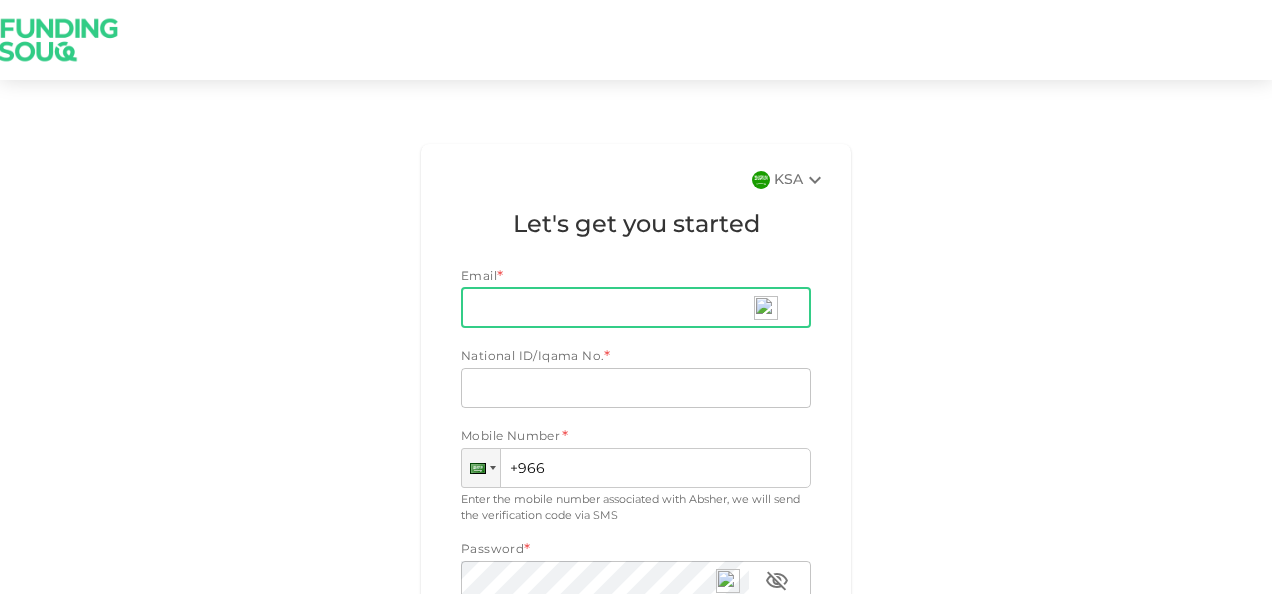 scroll, scrollTop: 0, scrollLeft: 0, axis: both 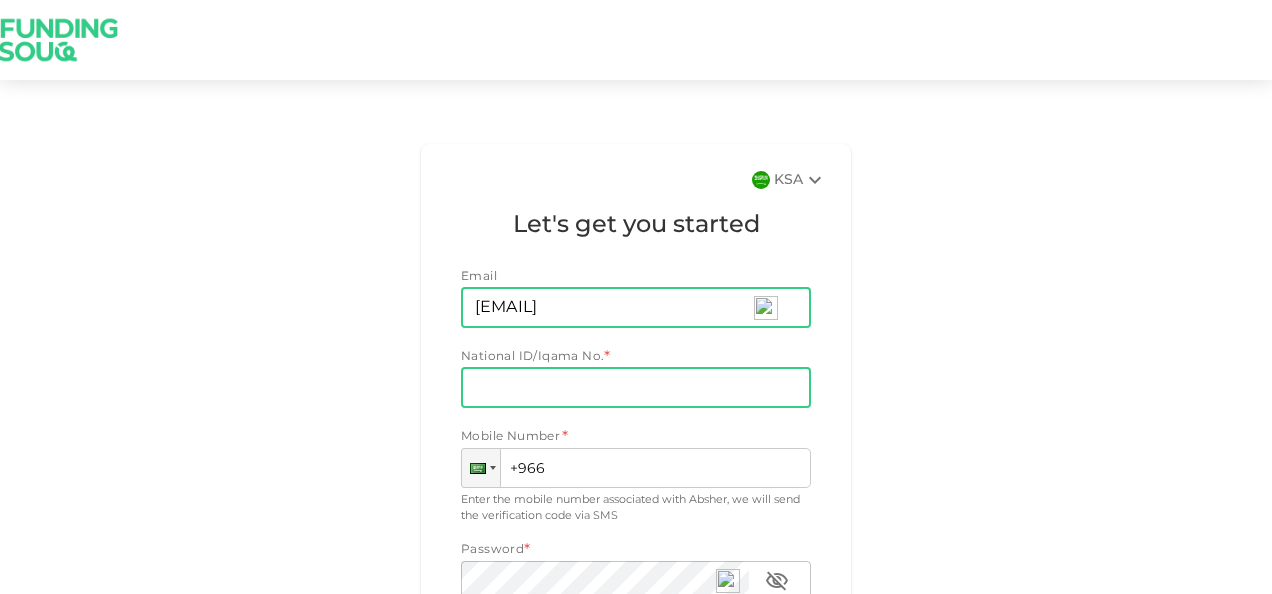 click on "National ID/Iqama No." at bounding box center (636, 388) 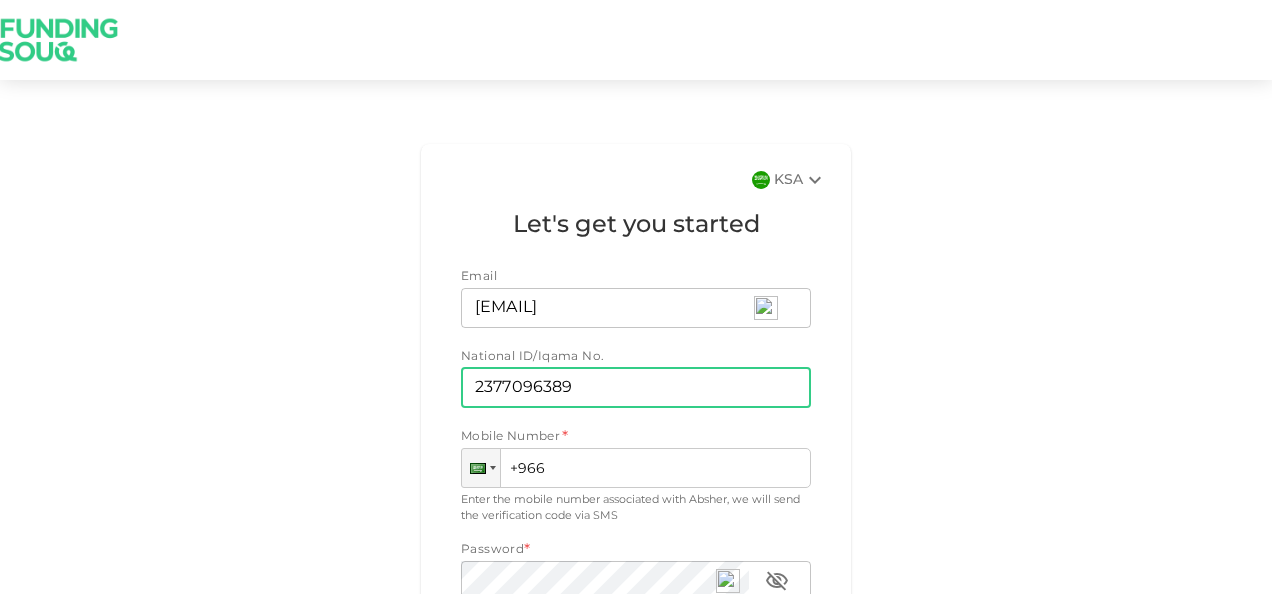 type on "2377096389" 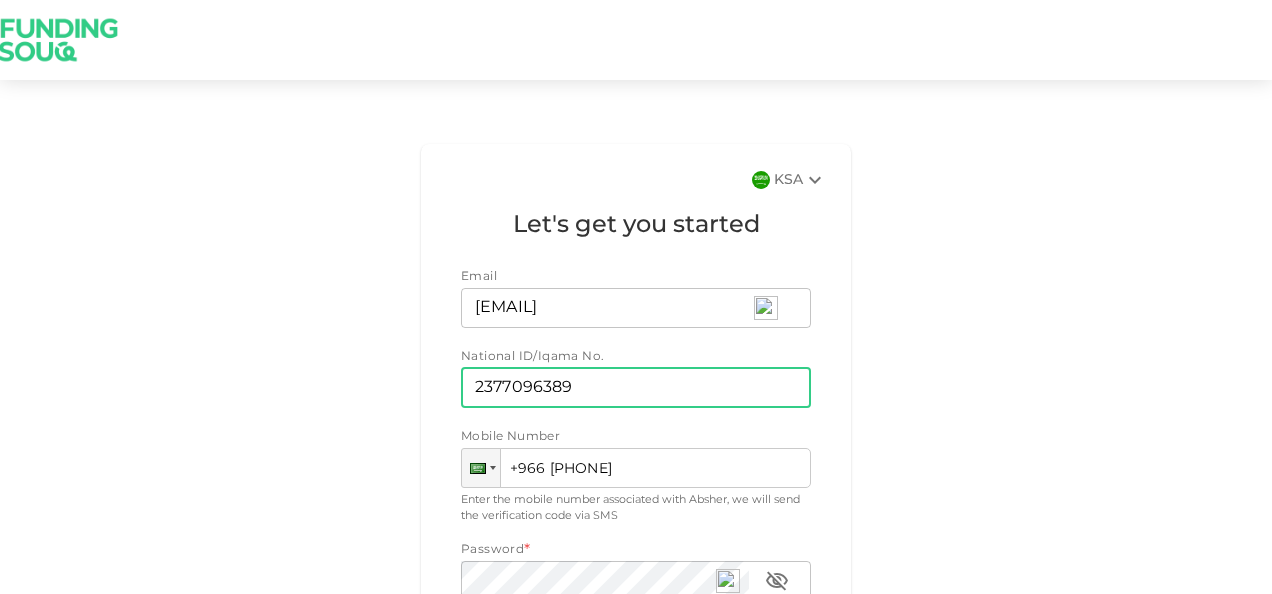 type on "+966 [PHONE]" 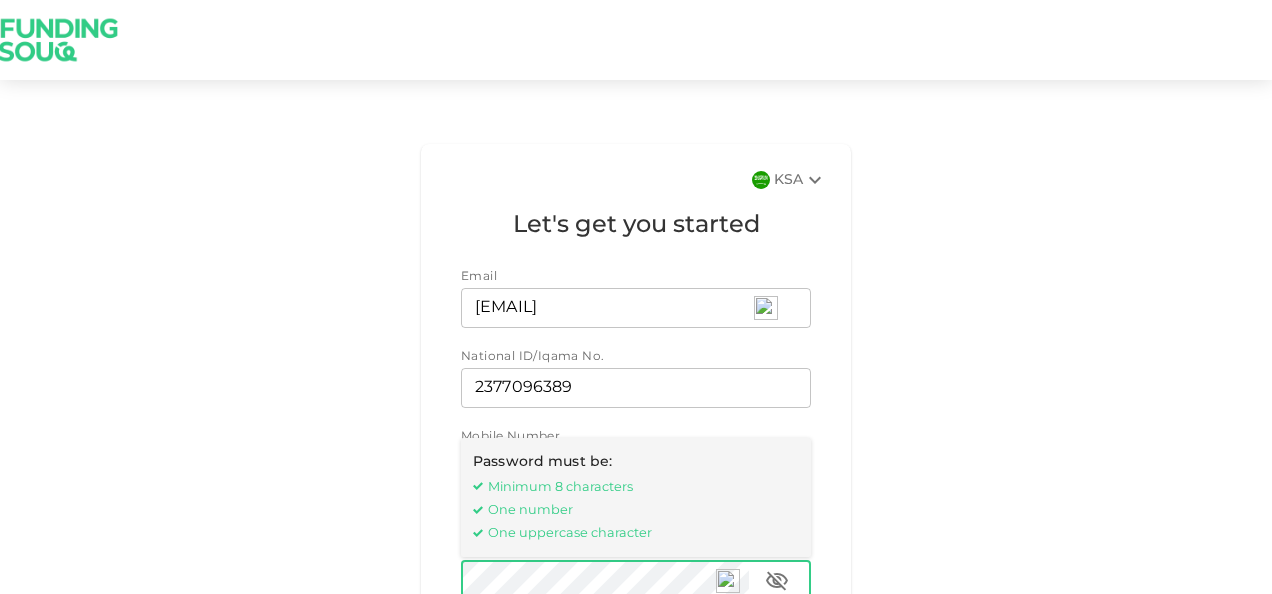 type 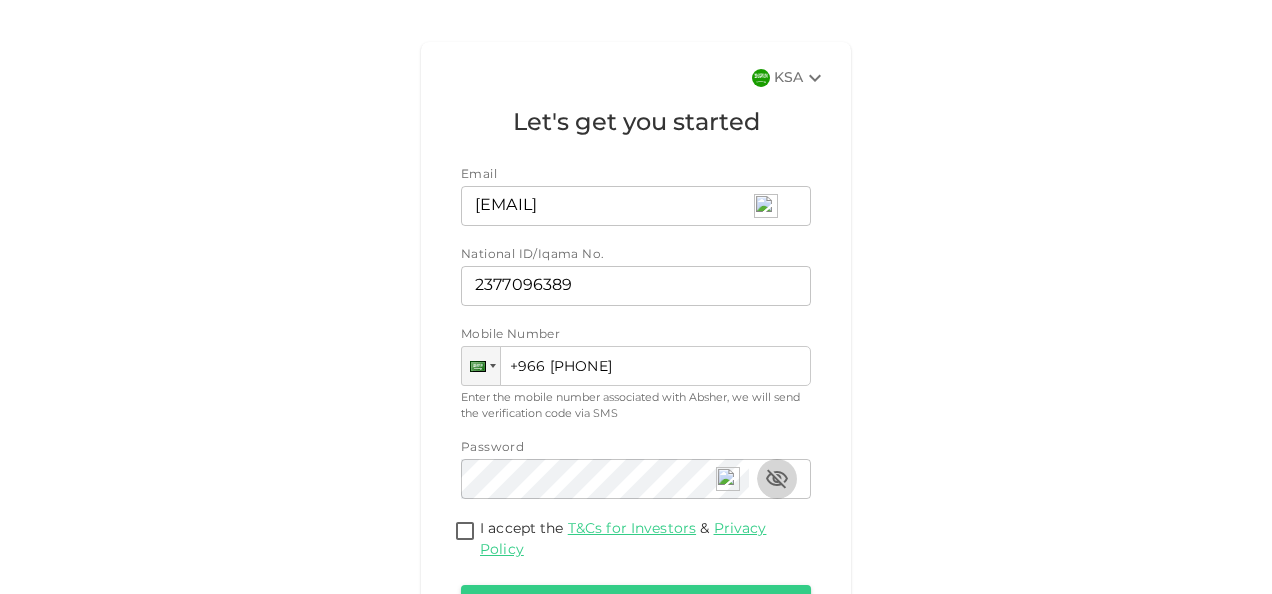 scroll, scrollTop: 148, scrollLeft: 0, axis: vertical 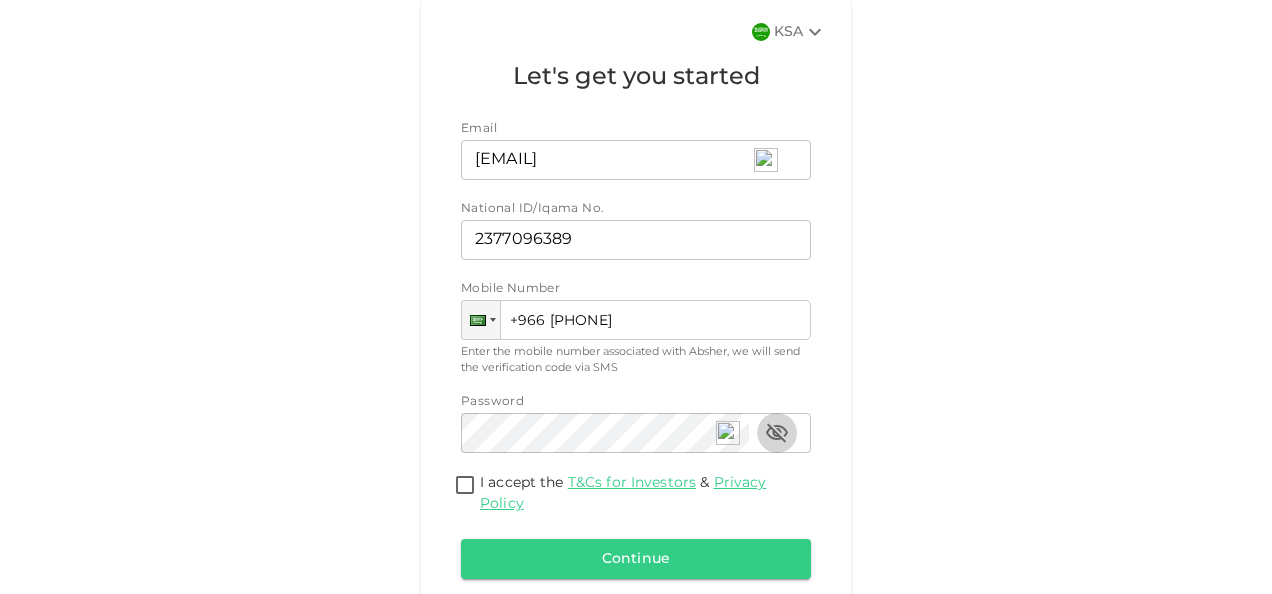 click on "I accept the   T&Cs for Investors   &   Privacy Policy" at bounding box center (465, 486) 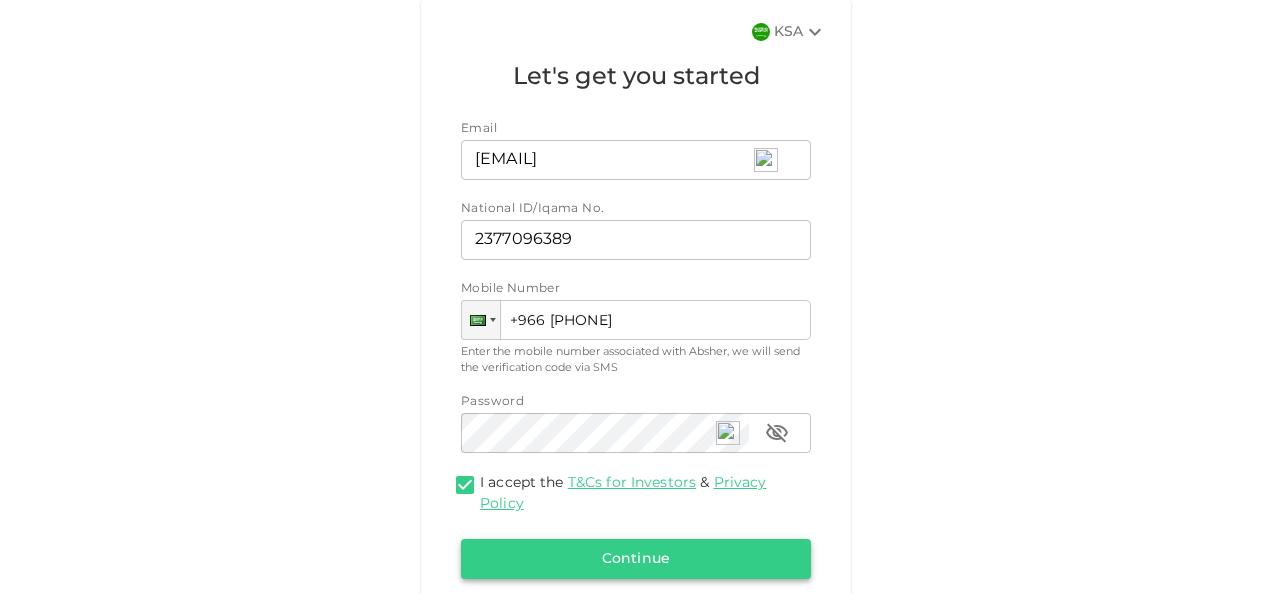 click on "Continue" at bounding box center [636, 559] 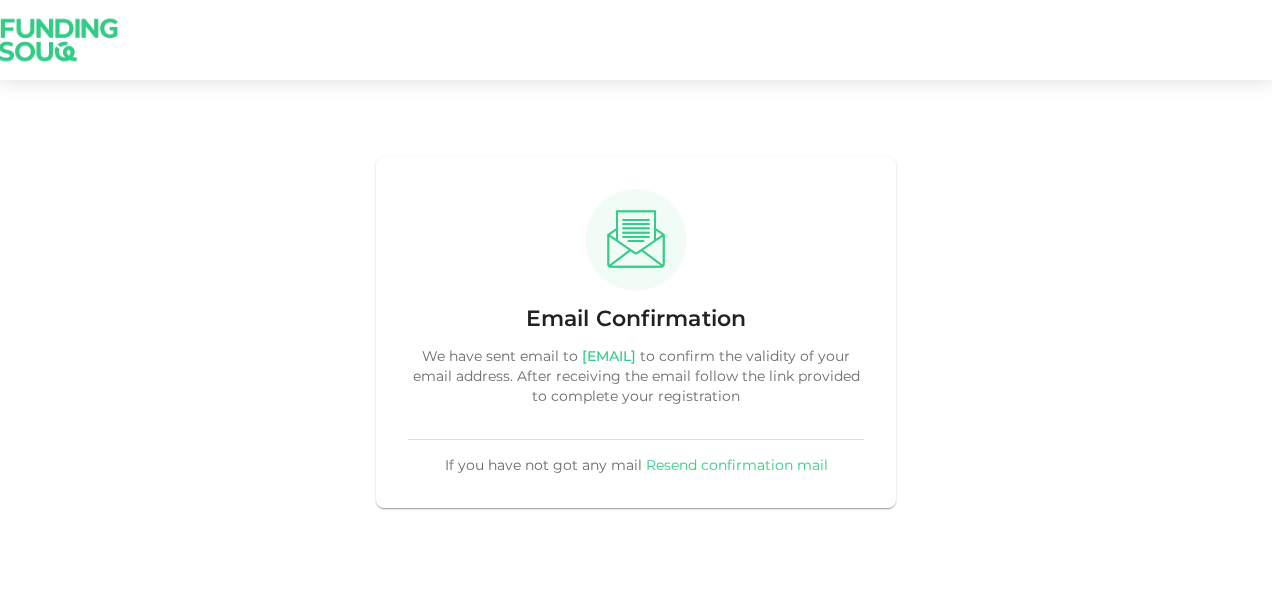 scroll, scrollTop: 0, scrollLeft: 0, axis: both 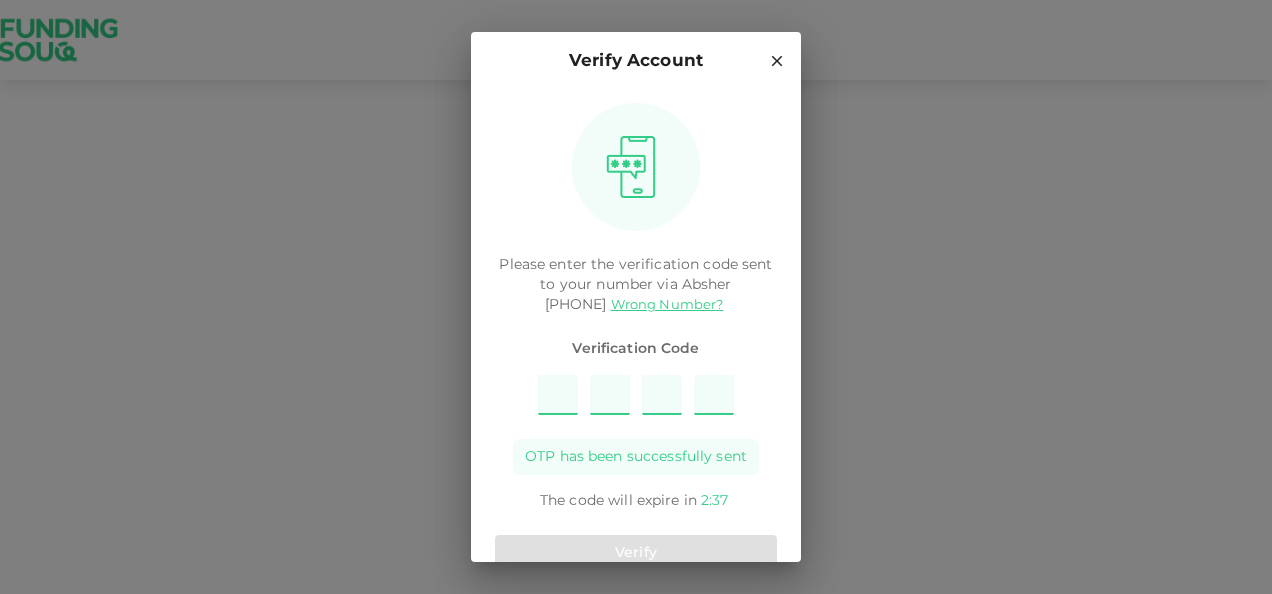 type on "2" 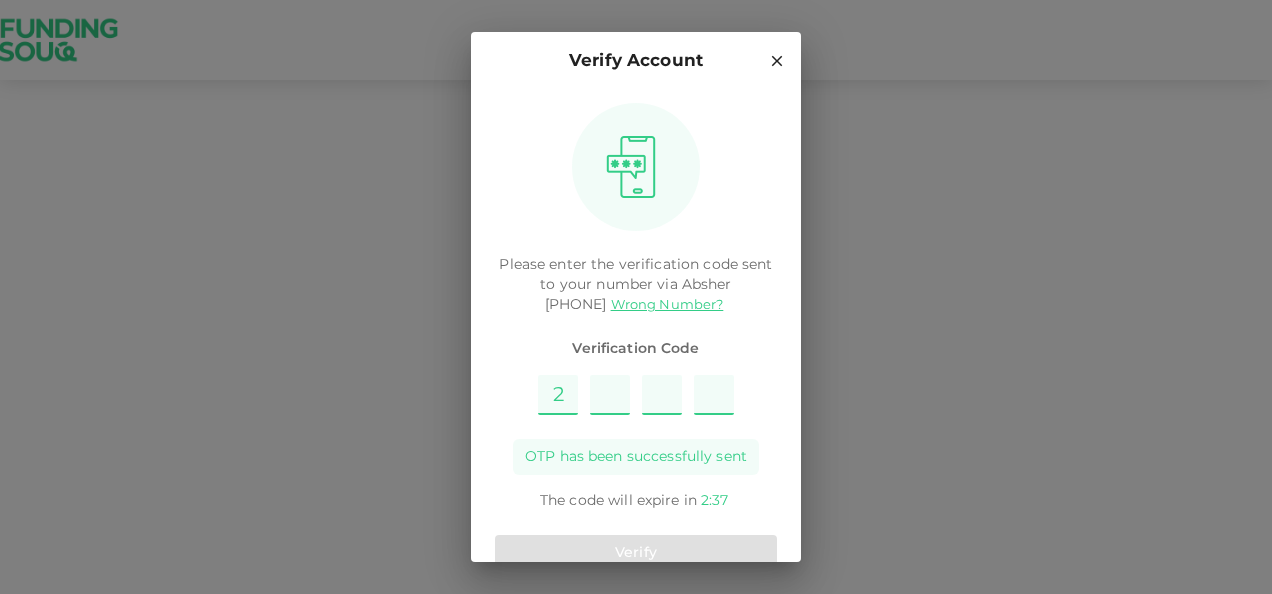 type on "7" 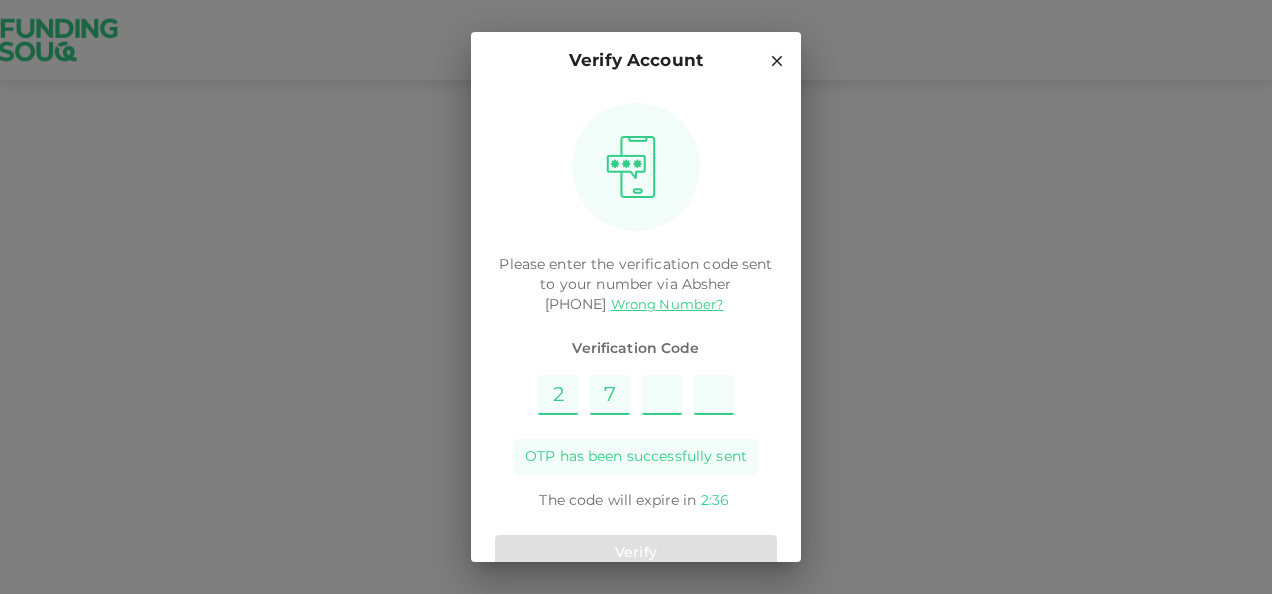 type on "4" 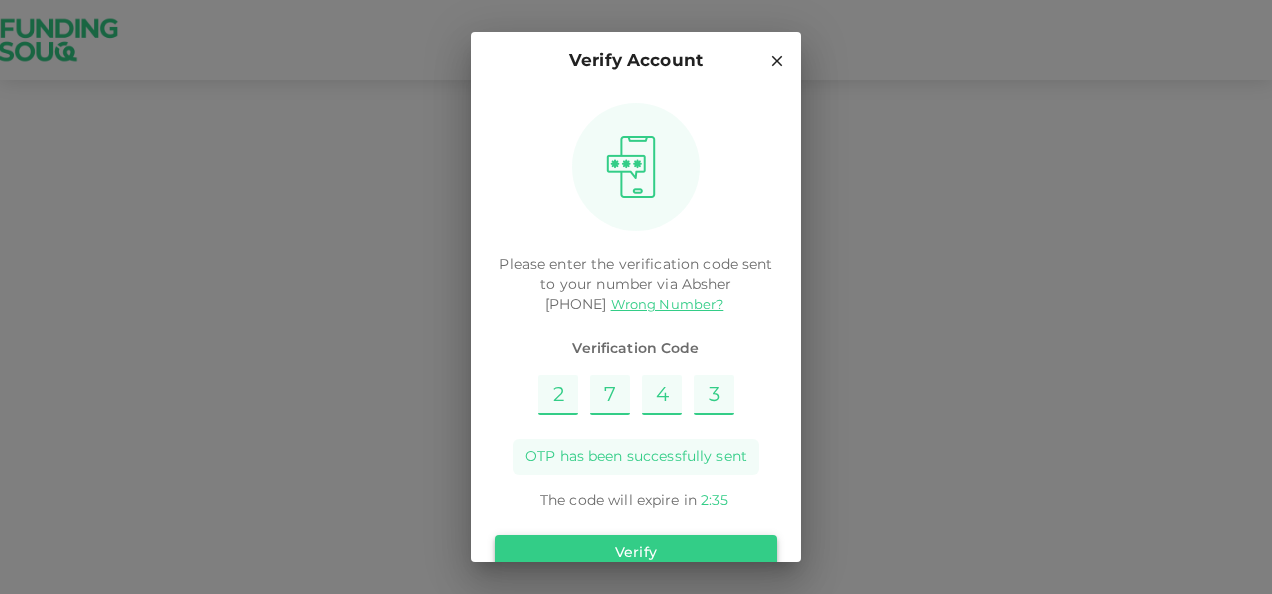 type on "3" 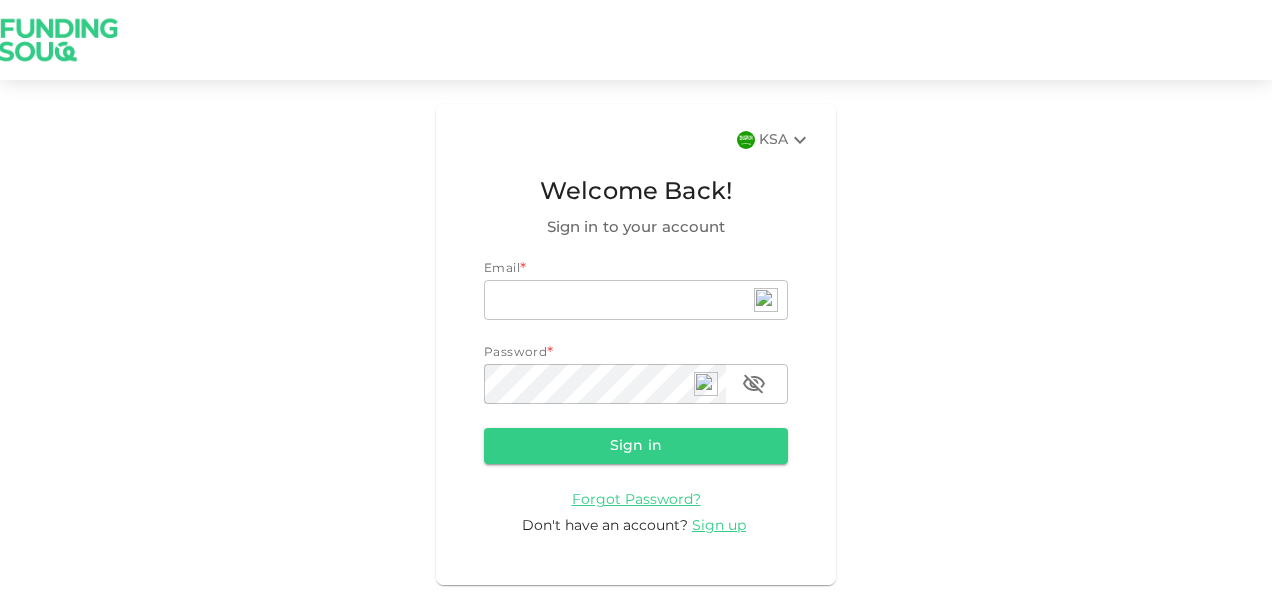 scroll, scrollTop: 0, scrollLeft: 0, axis: both 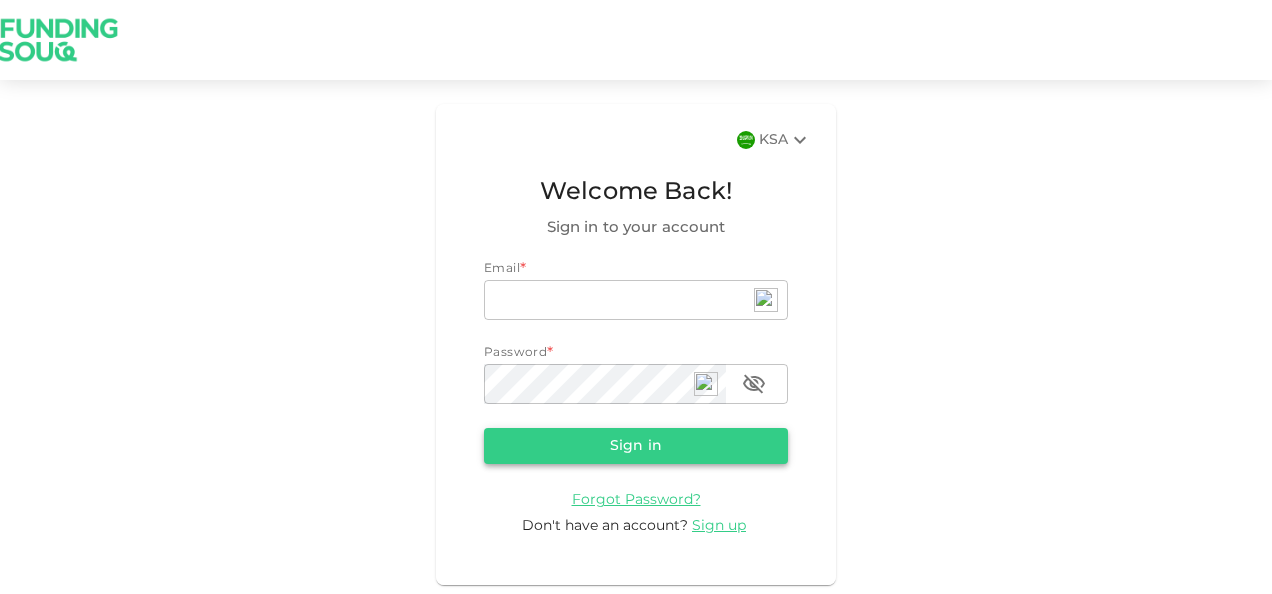 type on "[EMAIL]" 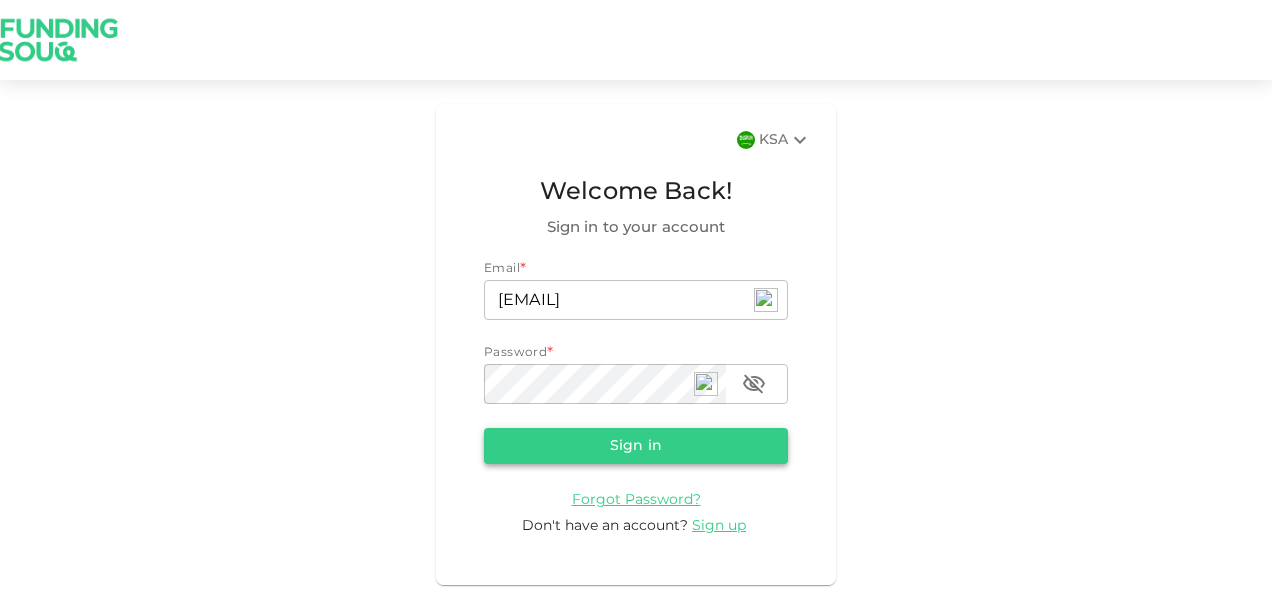 click on "Sign in" at bounding box center [636, 446] 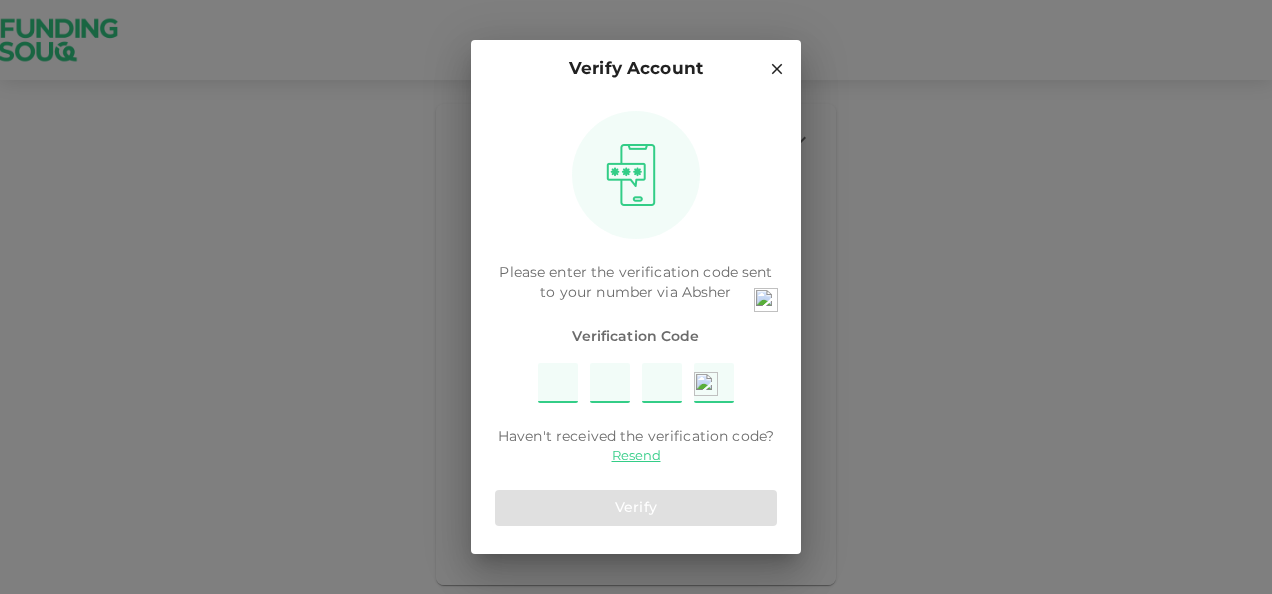 type on "2" 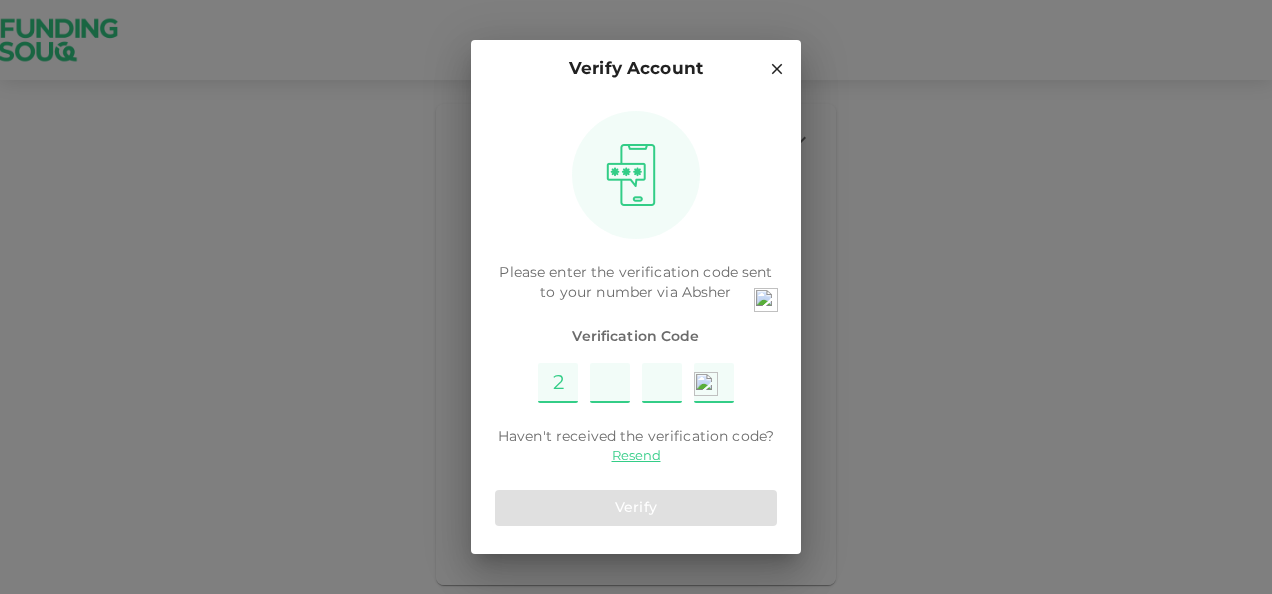 type on "7" 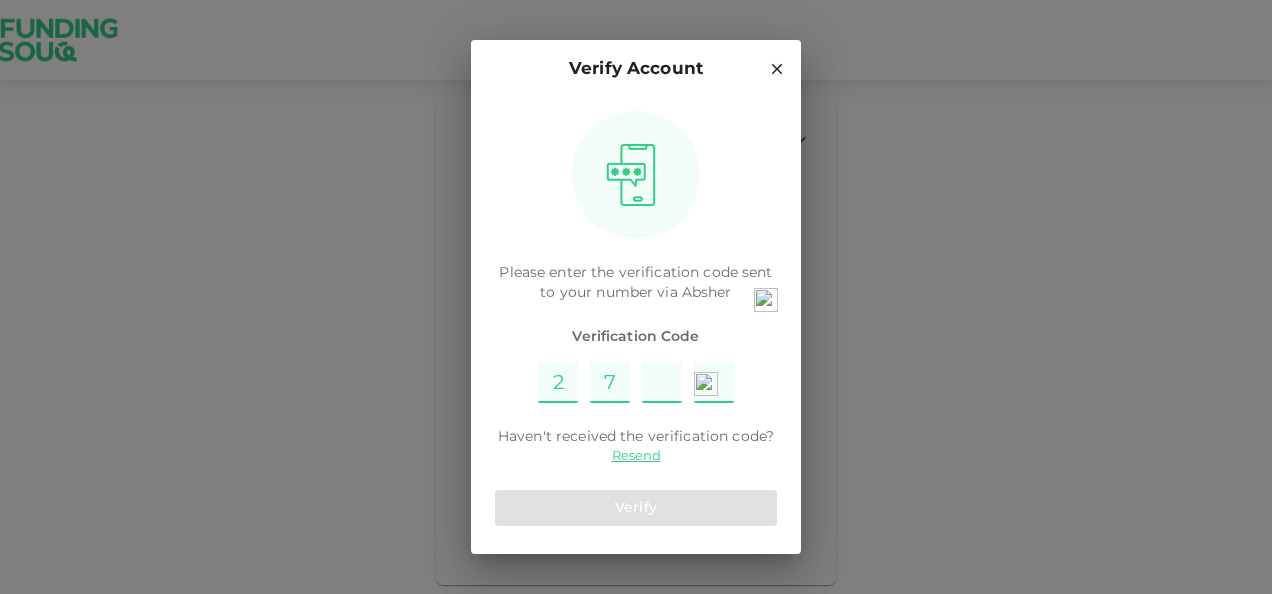 type on "4" 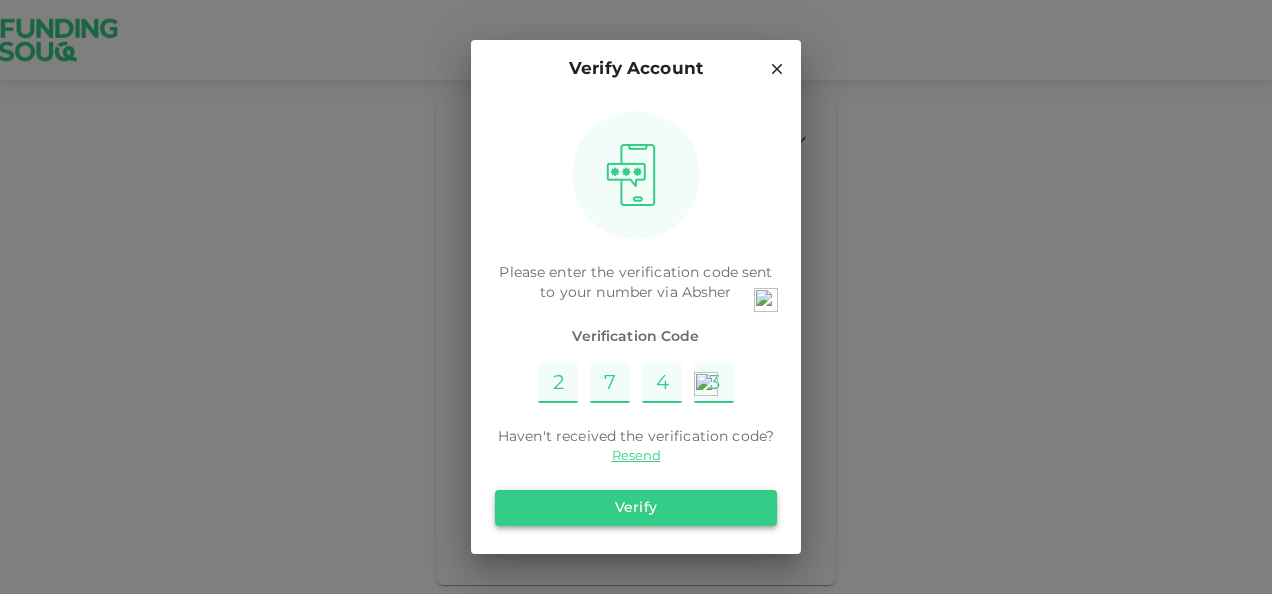 type on "3" 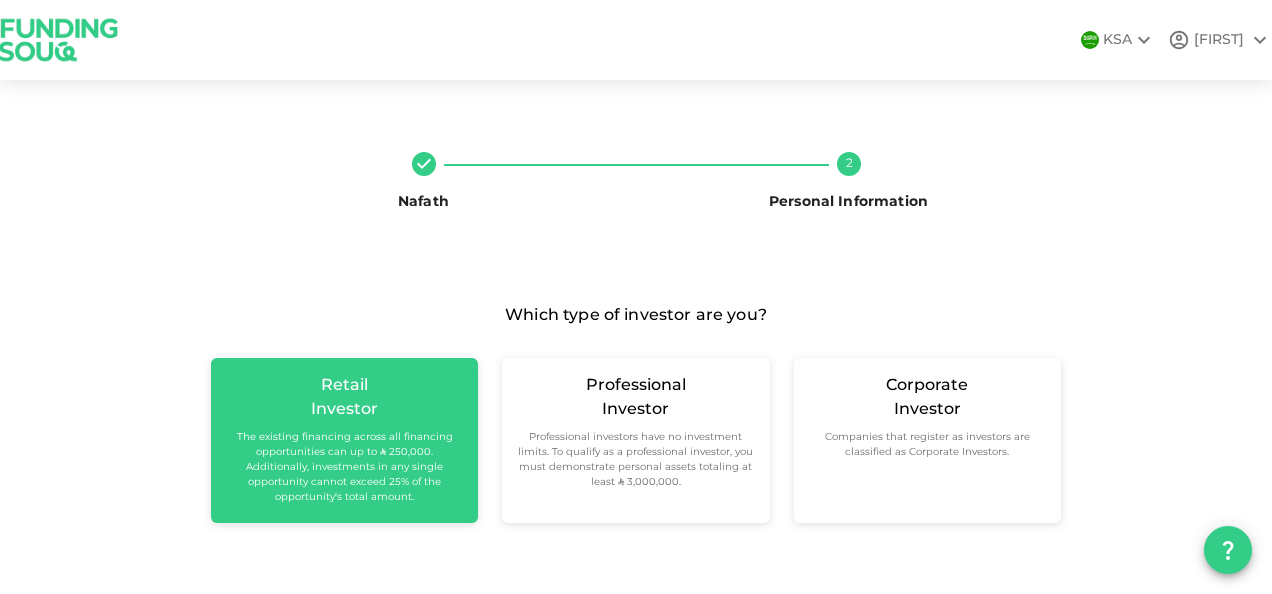 click on "The existing financing across all financing opportunities can up to ʢ 250,000. Additionally, investments in any single opportunity cannot exceed 25% of the opportunity's total amount." at bounding box center [344, 467] 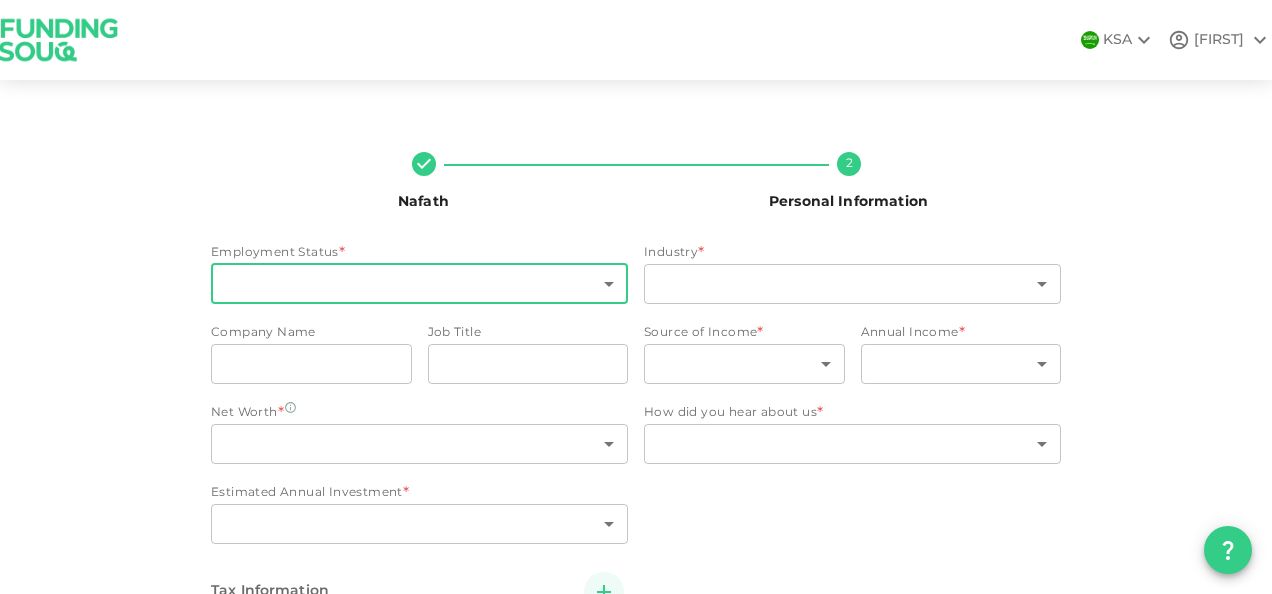 click on "KSA [FIRST] [LAST] Nafath 2 Personal Information   Employment Status Senior Management 4 ​   Industry Banking & Financial Services 1 ​   Company Name companyName HSBC companyName   Job Title jobTitle SVP jobTitle   Source of Income Income from salary 1 ​   Annual Income Over ʢ 1 million 6 ​   Net Worth More than ʢ 5 million 2 ​   Estimated Annual Investment * ​ ​   How did you hear about us * ​ ​   Tax Information   Country * ​ ​ Do you have a tax ID in this country Yes No   Tax ID * Tax ID Tax ID Back Next" at bounding box center [636, 297] 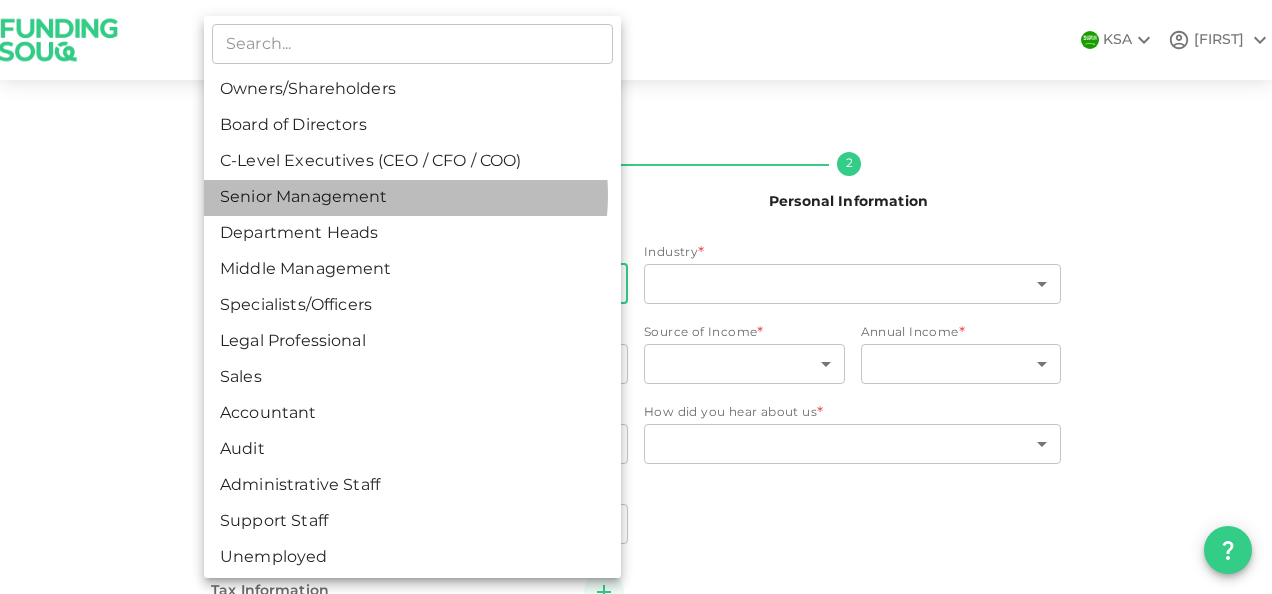 click on "Senior Management" at bounding box center (412, 198) 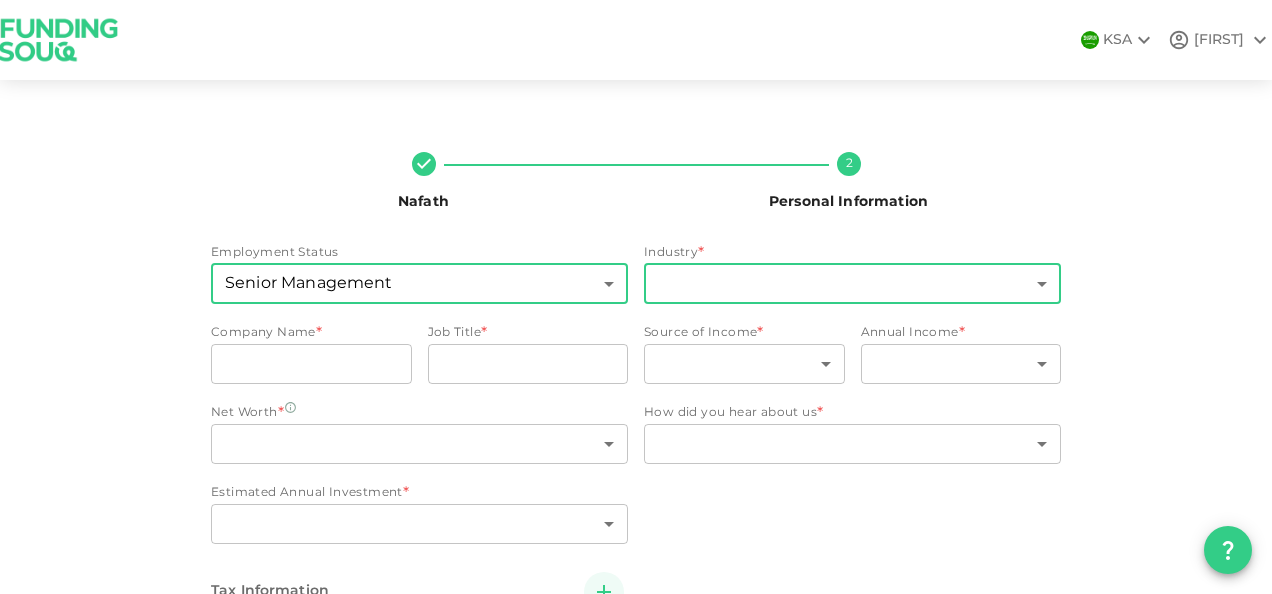 click on "KSA [FIRST] [LAST] Nafath 2 Personal Information   Employment Status Senior Management 4 ​   Industry * ​ ​   Company Name * companyName companyName   Job Title * jobTitle jobTitle   Source of Income * ​ ​   Annual Income * ​ ​   Net Worth * ​ ​   Estimated Annual Investment * ​ ​   How did you hear about us * ​ ​   Tax Information   Country * ​ ​ Do you have a tax ID in this country Yes No   Tax ID * Tax ID Tax ID Back Next" at bounding box center [636, 297] 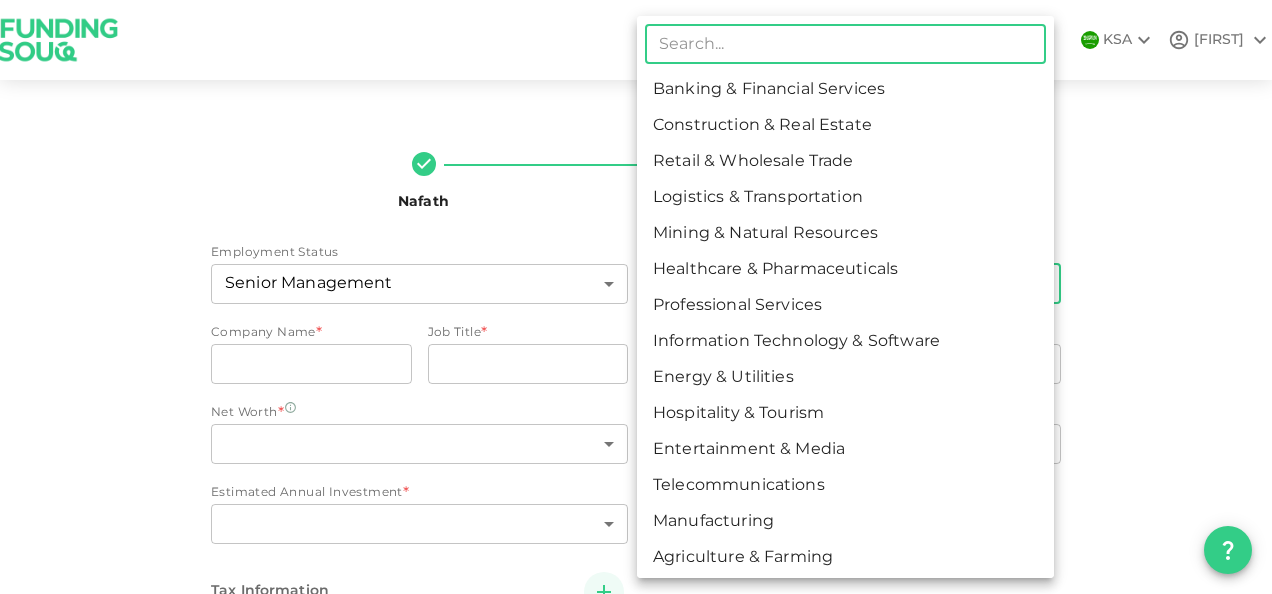 click on "Banking & Financial Services" at bounding box center (845, 90) 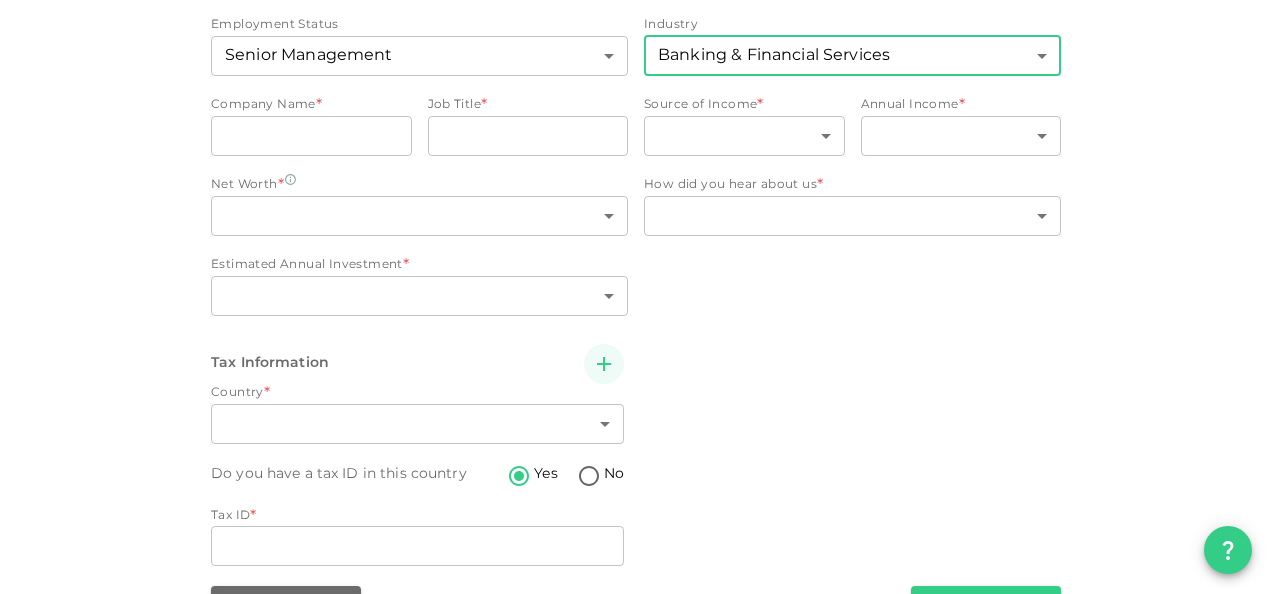 scroll, scrollTop: 198, scrollLeft: 0, axis: vertical 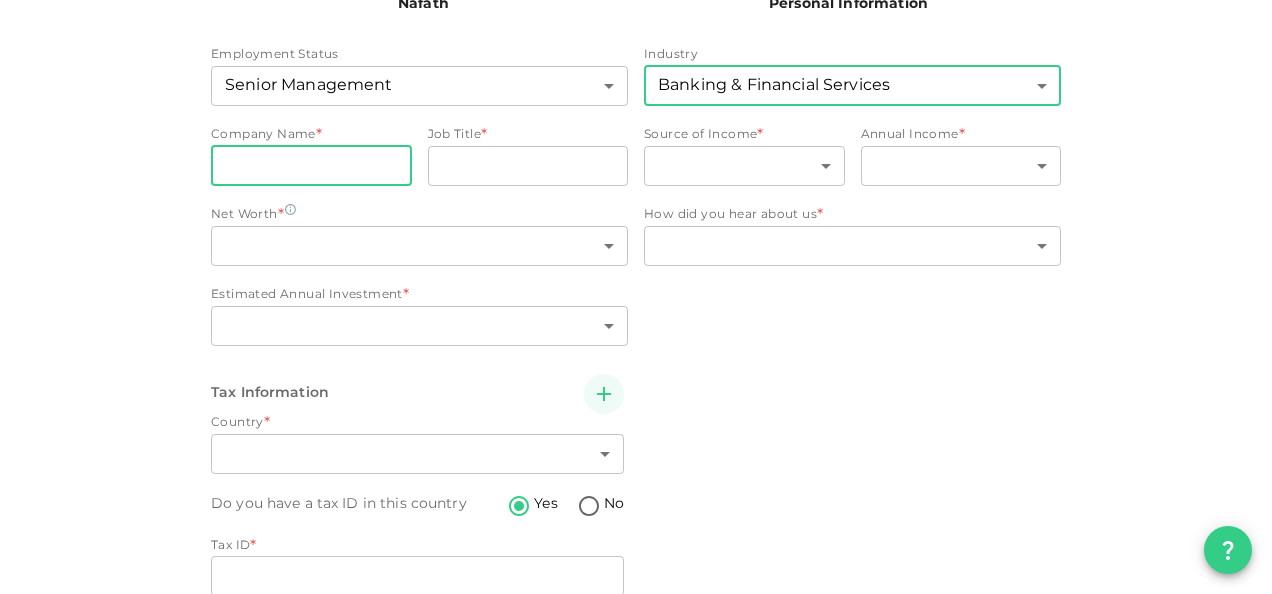 click on "companyName" at bounding box center [311, 166] 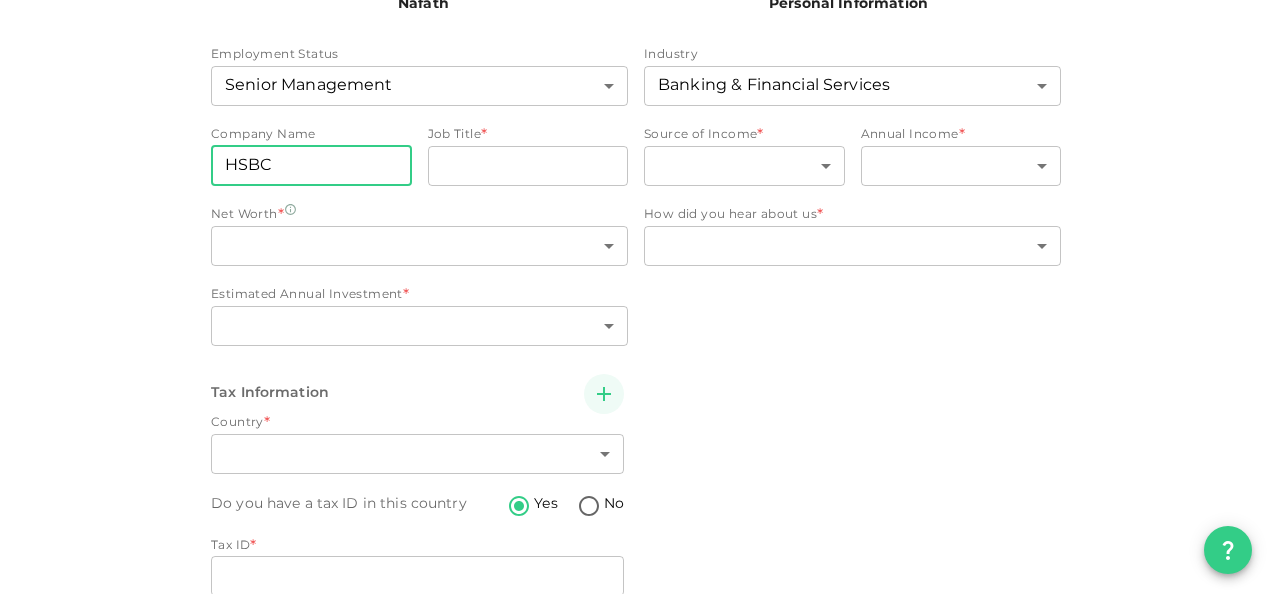 type on "HSBC" 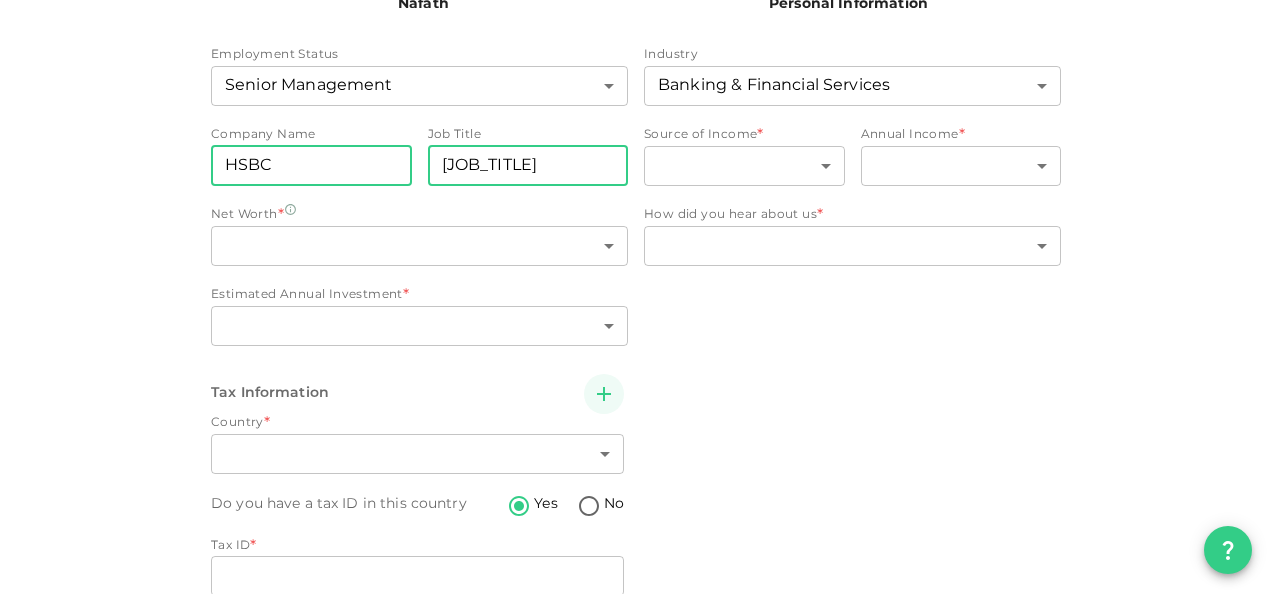 type on "[JOB_TITLE]" 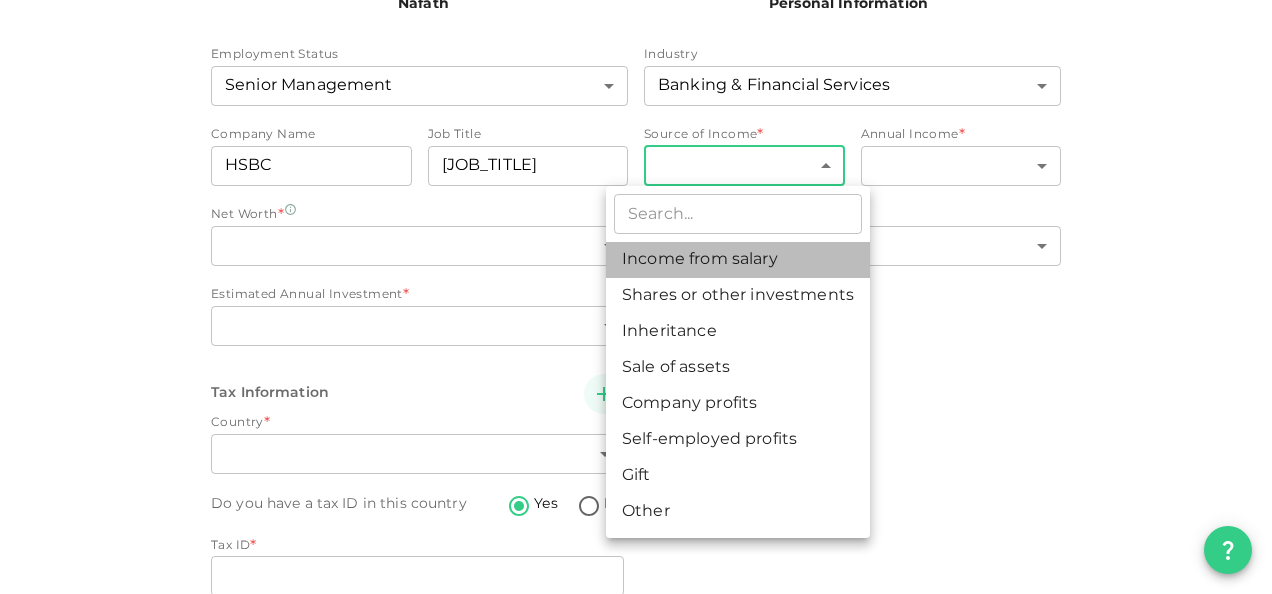 click on "Income from salary" at bounding box center (738, 260) 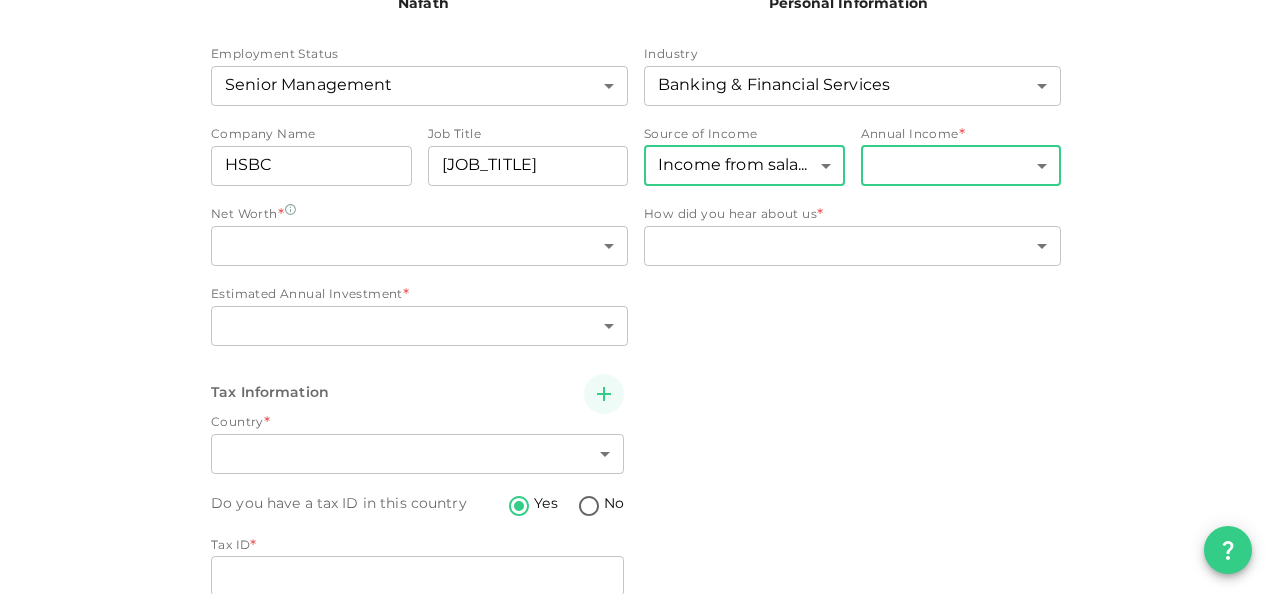 click on "KSA [FIRST] [LAST] Nafath 2 Personal Information   Employment Status Senior Management 4 ​   Industry Banking & Financial Services 1 ​   Company Name companyName HSBC companyName   Job Title jobTitle SVP jobTitle   Source of Income Income from salary 1 ​   Annual Income * ​ ​   Net Worth * ​ ​   Estimated Annual Investment * ​ ​   How did you hear about us * ​ ​   Tax Information   Country * ​ ​ Do you have a tax ID in this country Yes No   Tax ID * Tax ID Tax ID Back Next" at bounding box center (636, 297) 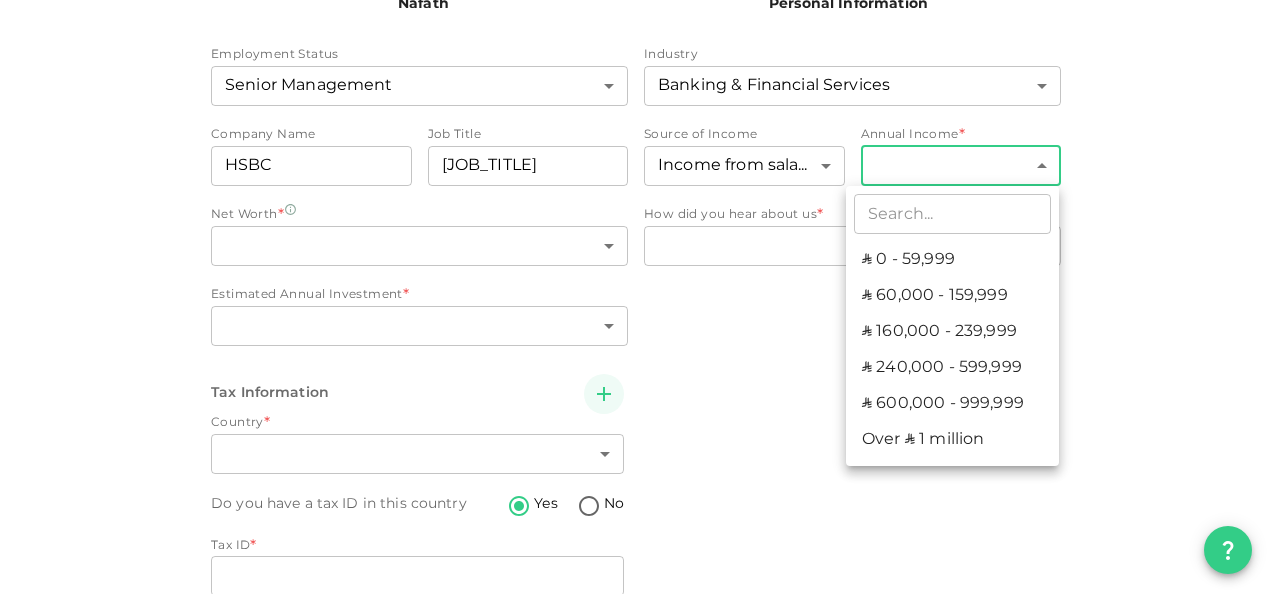 drag, startPoint x: 890, startPoint y: 432, endPoint x: 909, endPoint y: 439, distance: 20.248457 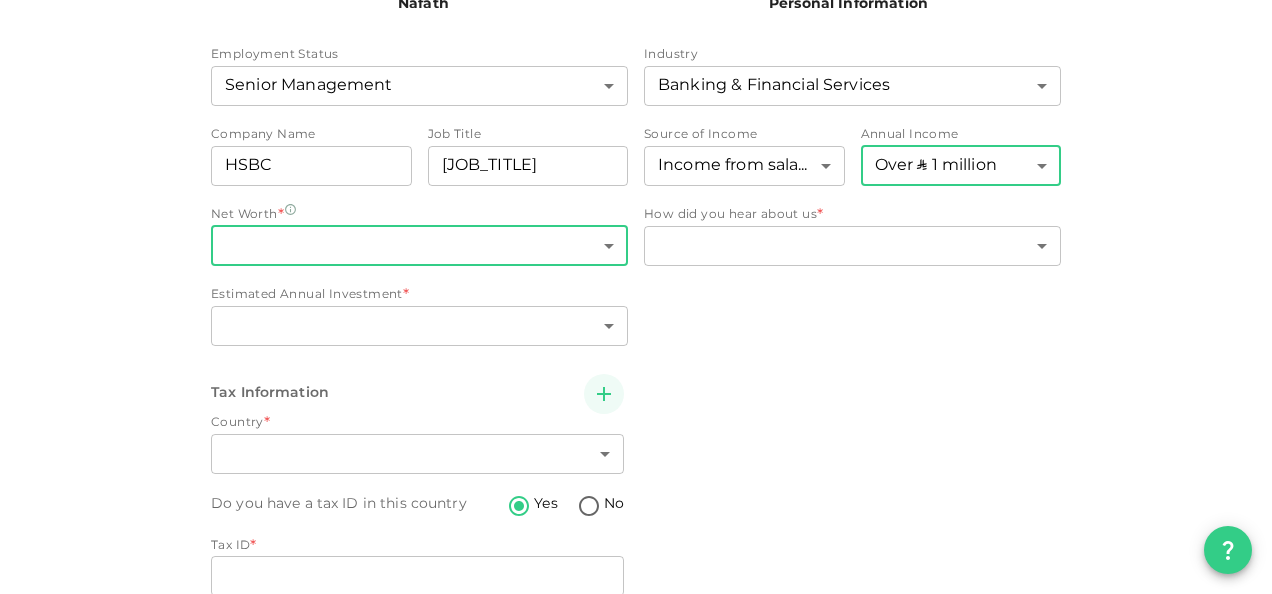 click on "KSA [FIRST] [LAST] Nafath 2 Personal Information   Employment Status Senior Management 4 ​   Industry Banking & Financial Services 1 ​   Company Name companyName HSBC companyName   Job Title jobTitle SVP jobTitle   Source of Income Income from salary 1 ​   Annual Income Over ʢ 1 million 6 ​   Net Worth * ​ ​   Estimated Annual Investment * ​ ​   How did you hear about us * ​ ​   Tax Information   Country * ​ ​ Do you have a tax ID in this country Yes No   Tax ID * Tax ID Tax ID Back Next" at bounding box center (636, 297) 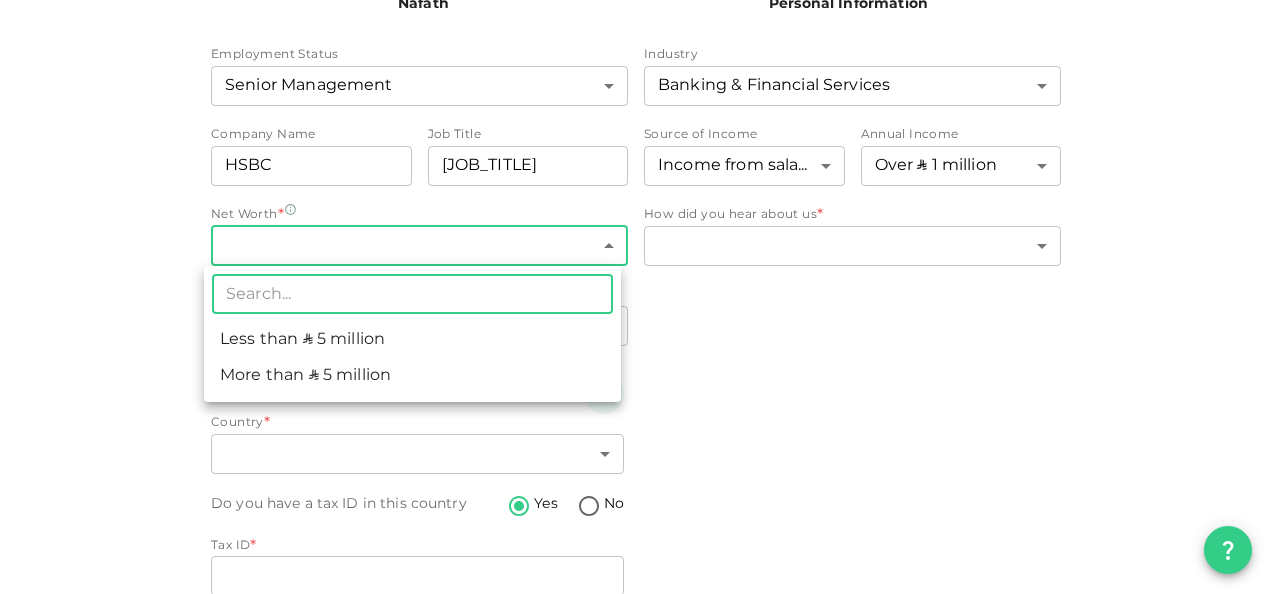 click on "More than ʢ 5 million" at bounding box center [412, 376] 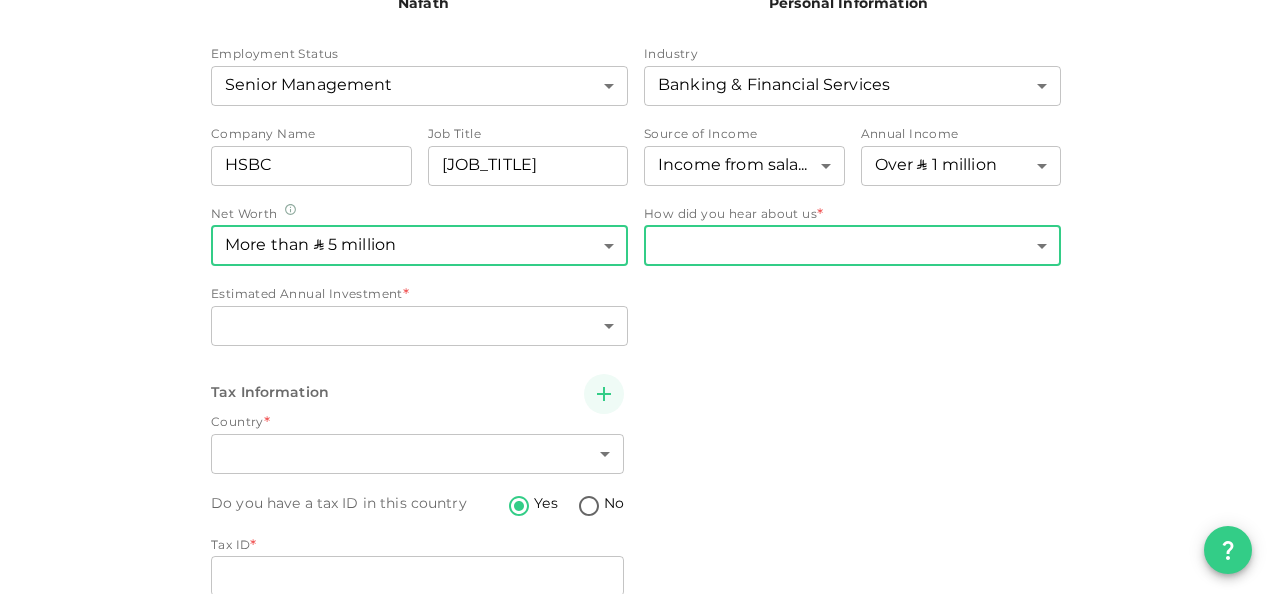 click on "KSA [FIRST] [LAST] Nafath 2 Personal Information   Employment Status Senior Management 4 ​   Industry Banking & Financial Services 1 ​   Company Name companyName HSBC companyName   Job Title jobTitle SVP jobTitle   Source of Income Income from salary 1 ​   Annual Income Over ʢ 1 million 6 ​   Net Worth More than ʢ 5 million 2 ​   Estimated Annual Investment * ​ ​   How did you hear about us * ​ ​   Tax Information   Country * ​ ​ Do you have a tax ID in this country Yes No   Tax ID * Tax ID Tax ID Back Next" at bounding box center [636, 297] 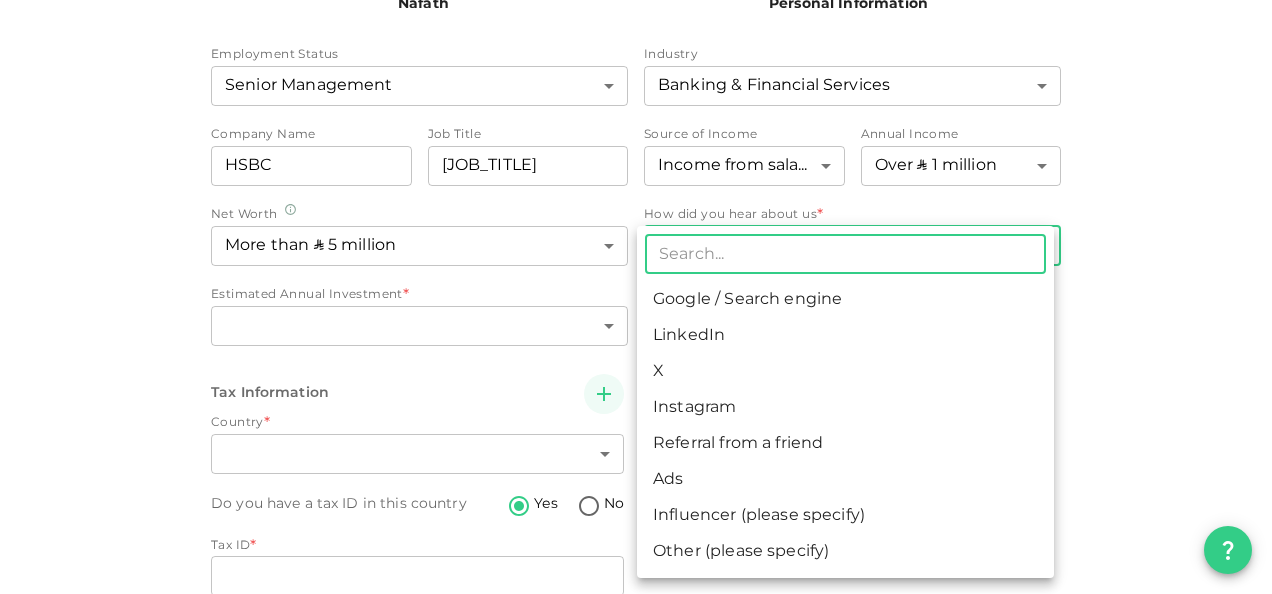 click on "Google / Search engine" at bounding box center [845, 300] 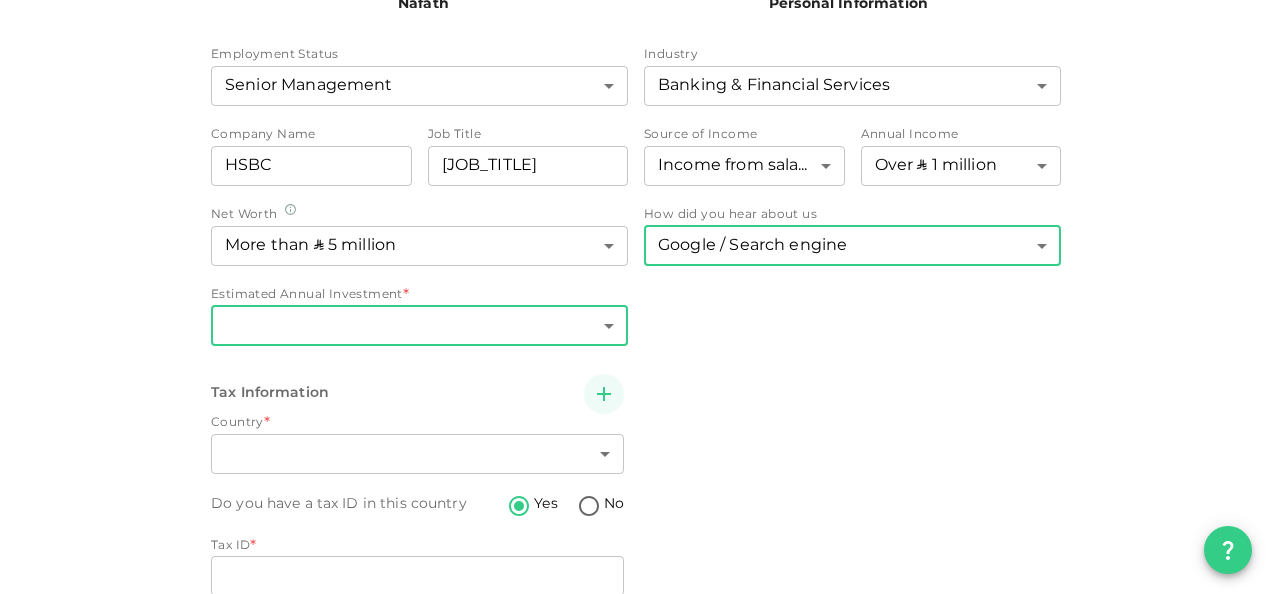click on "KSA [FIRST] [LAST] Nafath 2 Personal Information   Employment Status Senior Management 4 ​   Industry Banking & Financial Services 1 ​   Company Name companyName HSBC companyName   Job Title jobTitle SVP jobTitle   Source of Income Income from salary 1 ​   Annual Income Over ʢ 1 million 6 ​   Net Worth More than ʢ 5 million 2 ​   Estimated Annual Investment * ​ ​   How did you hear about us Google / Search engine 1 ​   Tax Information   Country * ​ ​ Do you have a tax ID in this country Yes No   Tax ID * Tax ID Tax ID Back Next" at bounding box center [636, 297] 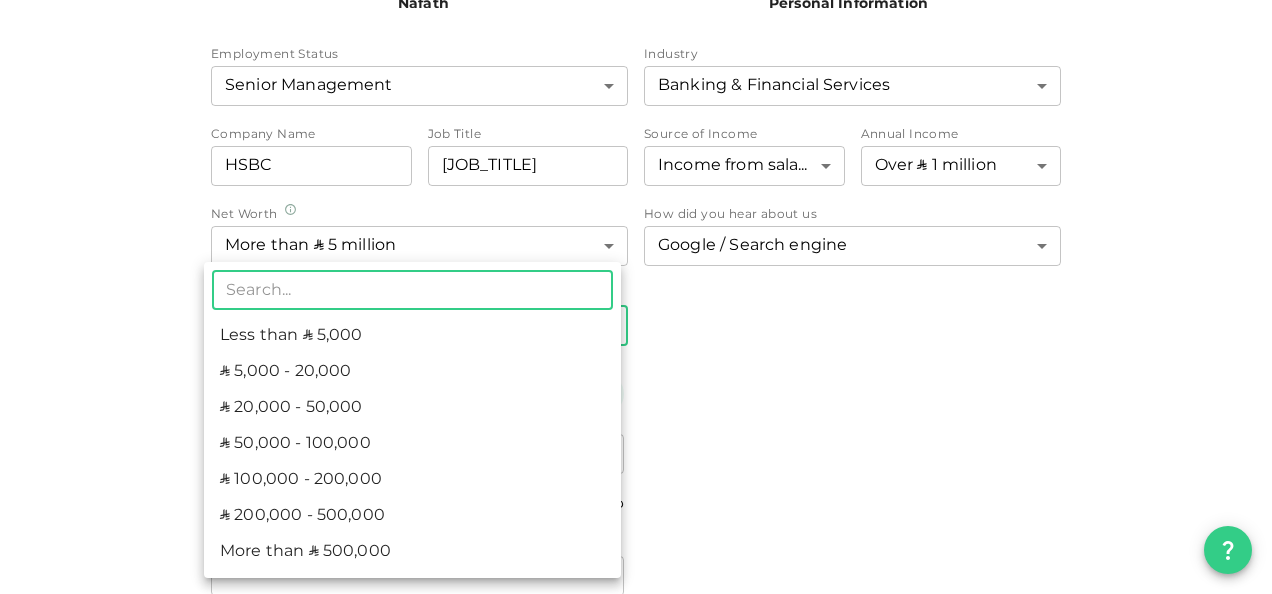 click on "ʢ 200,000 - 500,000" at bounding box center [412, 516] 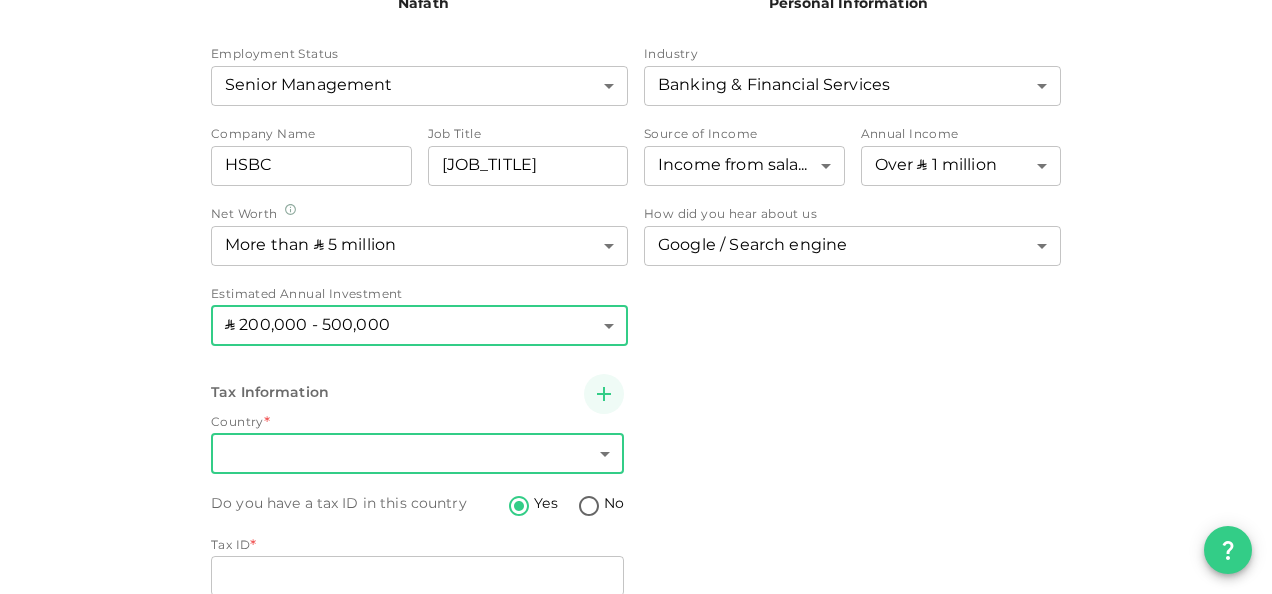 click on "KSA [FIRST] [LAST] Nafath 2 Personal Information   Employment Status Senior Management 4 ​   Industry Banking & Financial Services 1 ​   Company Name companyName HSBC companyName   Job Title jobTitle SVP jobTitle   Source of Income Income from salary 1 ​   Annual Income Over ʢ 1 million 6 ​   Net Worth More than ʢ 5 million 2 ​   Estimated Annual Investment ʢ 200,000 - 500,000 6 ​   How did you hear about us Google / Search engine 1 ​   Tax Information   Country * ​ ​ Do you have a tax ID in this country Yes No   Tax ID * Tax ID Tax ID Back Next" at bounding box center (636, 297) 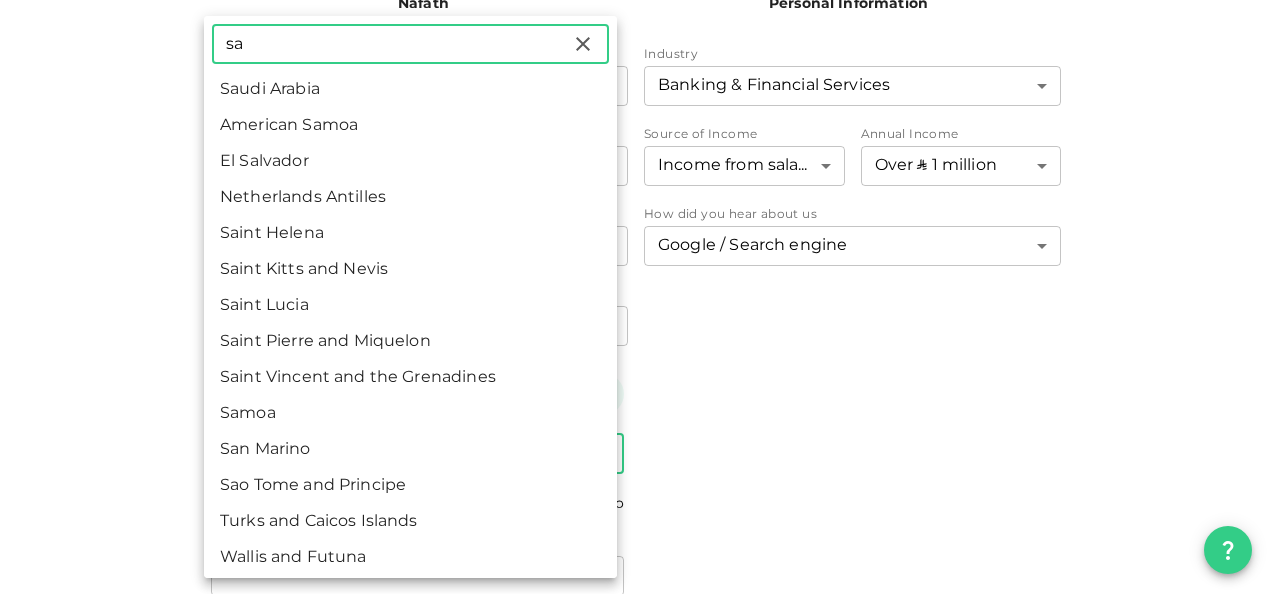 type on "sa" 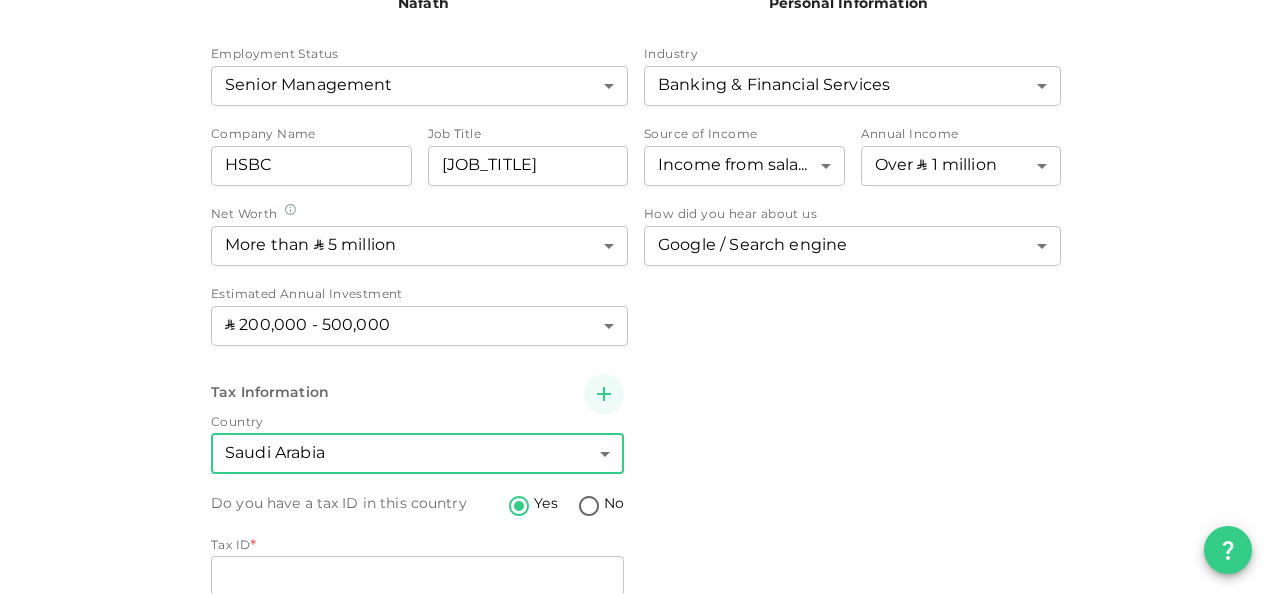 click on "No" at bounding box center [589, 507] 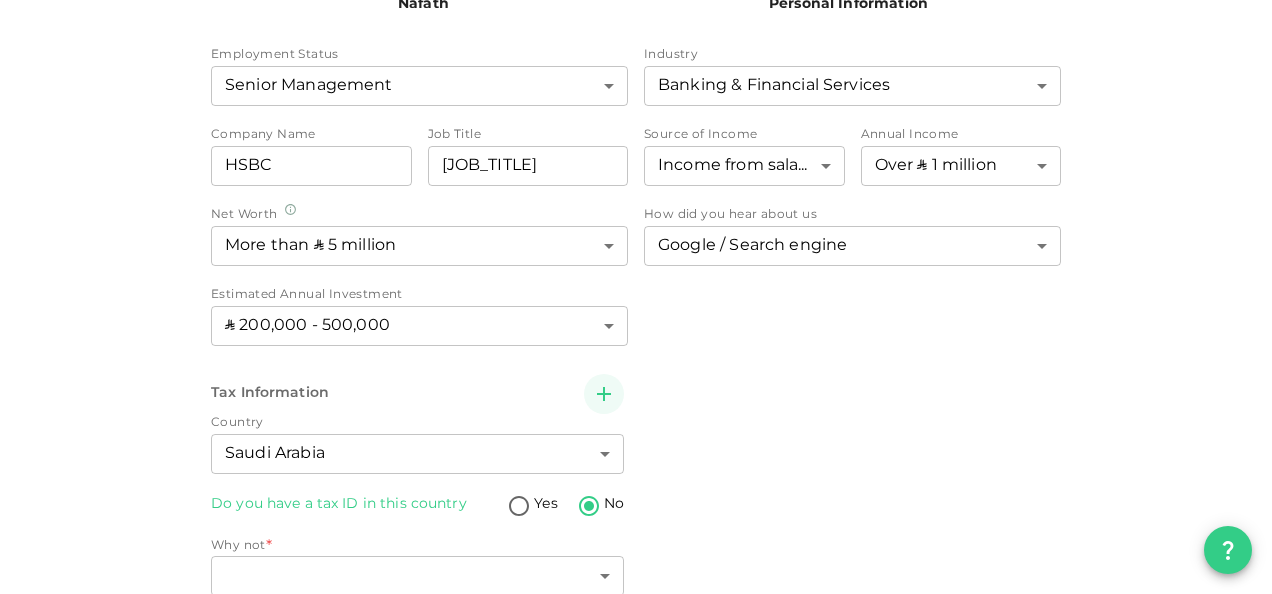 scroll, scrollTop: 288, scrollLeft: 0, axis: vertical 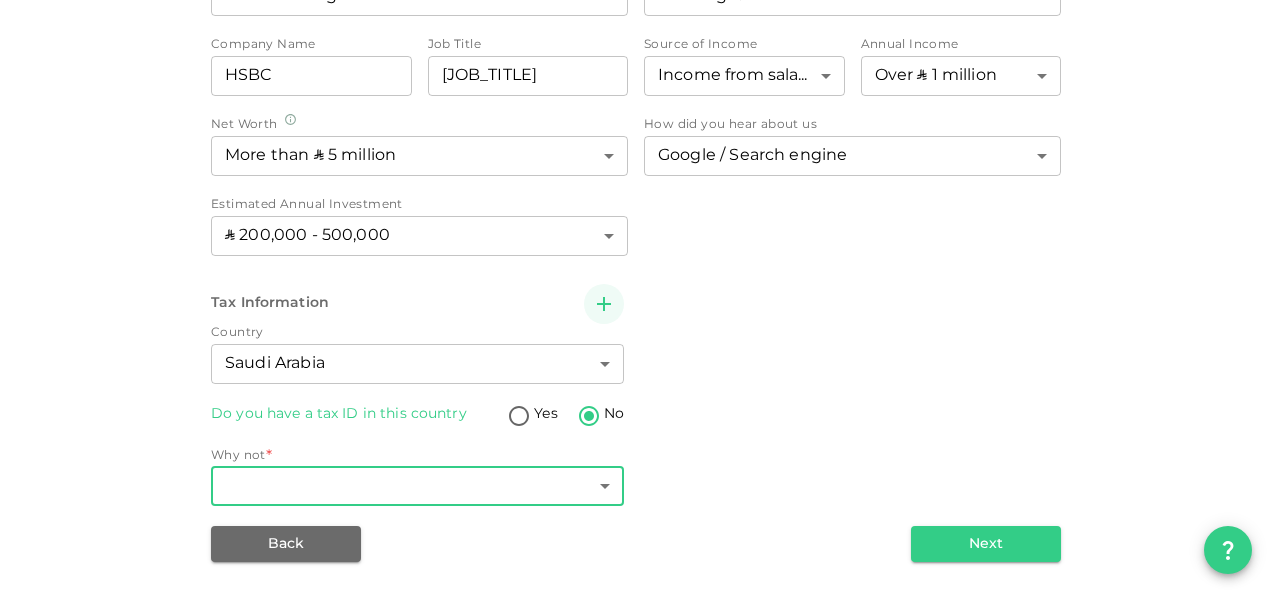 click on "KSA [FIRST] [LAST] Nafath 2 Personal Information   Employment Status Senior Management 4 ​   Industry Banking & Financial Services 1 ​   Company Name companyName HSBC companyName   Job Title jobTitle SVP jobTitle   Source of Income Income from salary 1 ​   Annual Income Over ʢ 1 million 6 ​   Net Worth More than ʢ 5 million 2 ​   Estimated Annual Investment ʢ 200,000 - 500,000 6 ​   How did you hear about us Google / Search engine 1 ​   Tax Information   Country Saudi Arabia 1 ​ Do you have a tax ID in this country Yes No   Why not * ​ ​ Back Next" at bounding box center (636, 297) 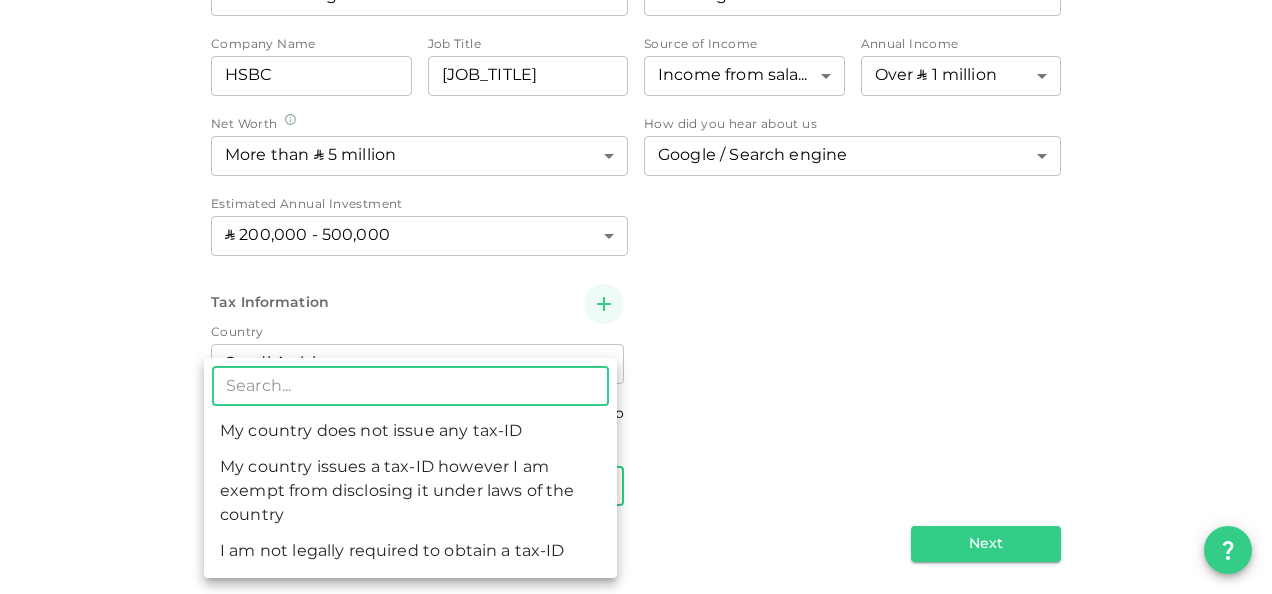 click on "My country does not issue any tax-ID" at bounding box center [410, 432] 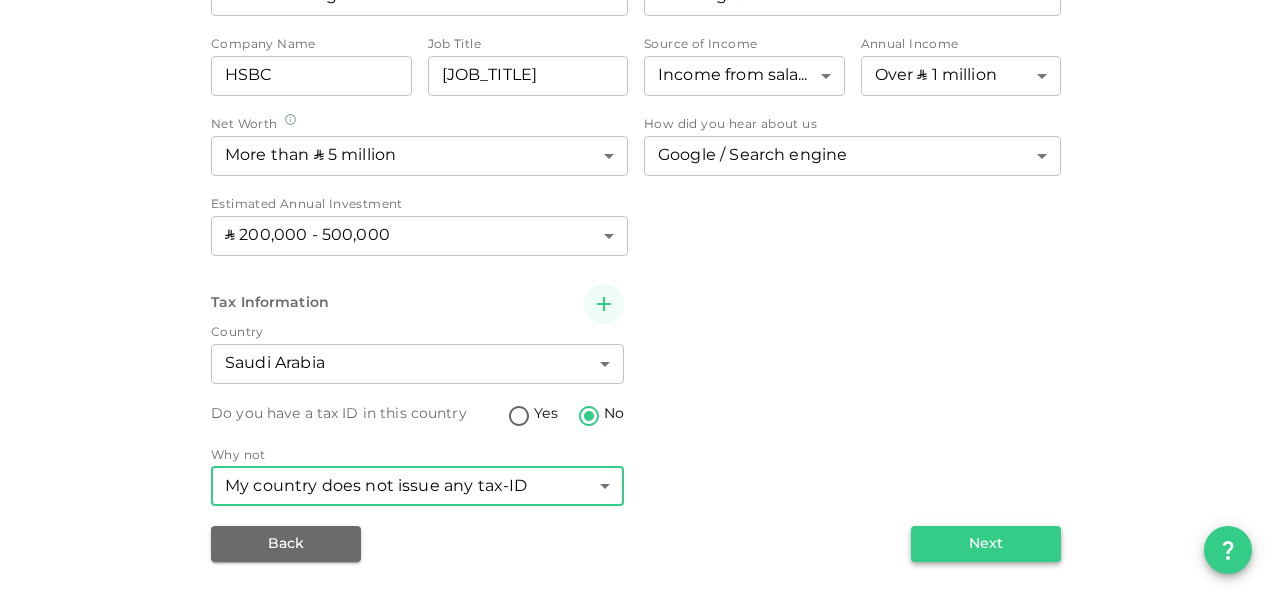click on "Next" at bounding box center (986, 544) 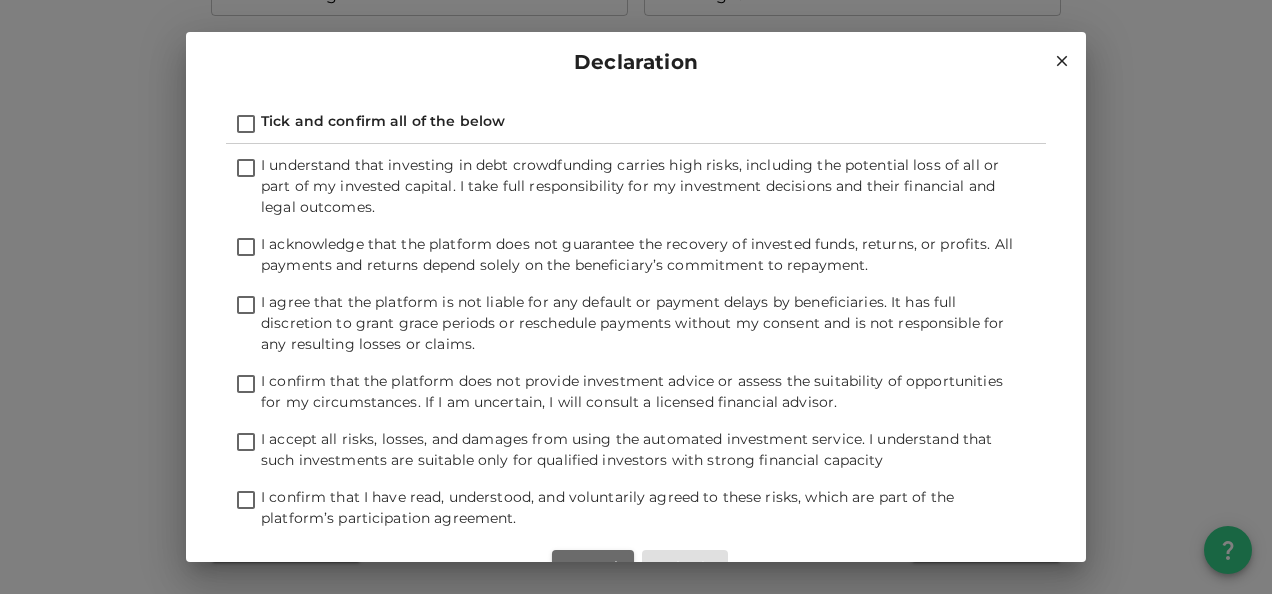 click on "Tick and confirm all of the below" at bounding box center (246, 125) 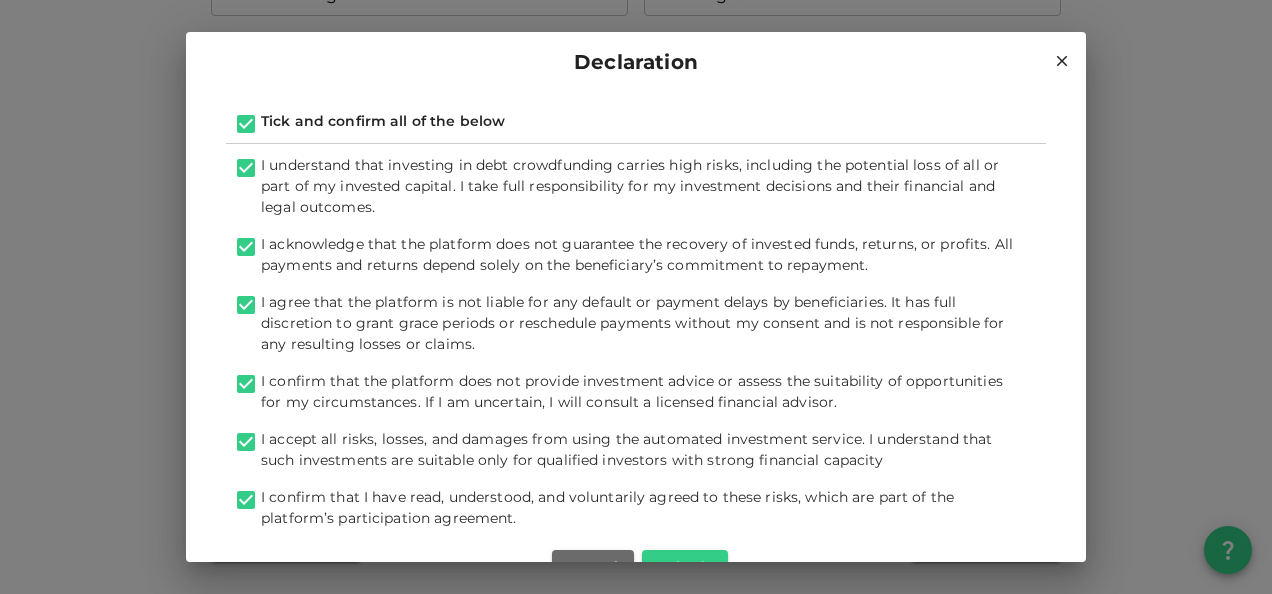 scroll, scrollTop: 68, scrollLeft: 0, axis: vertical 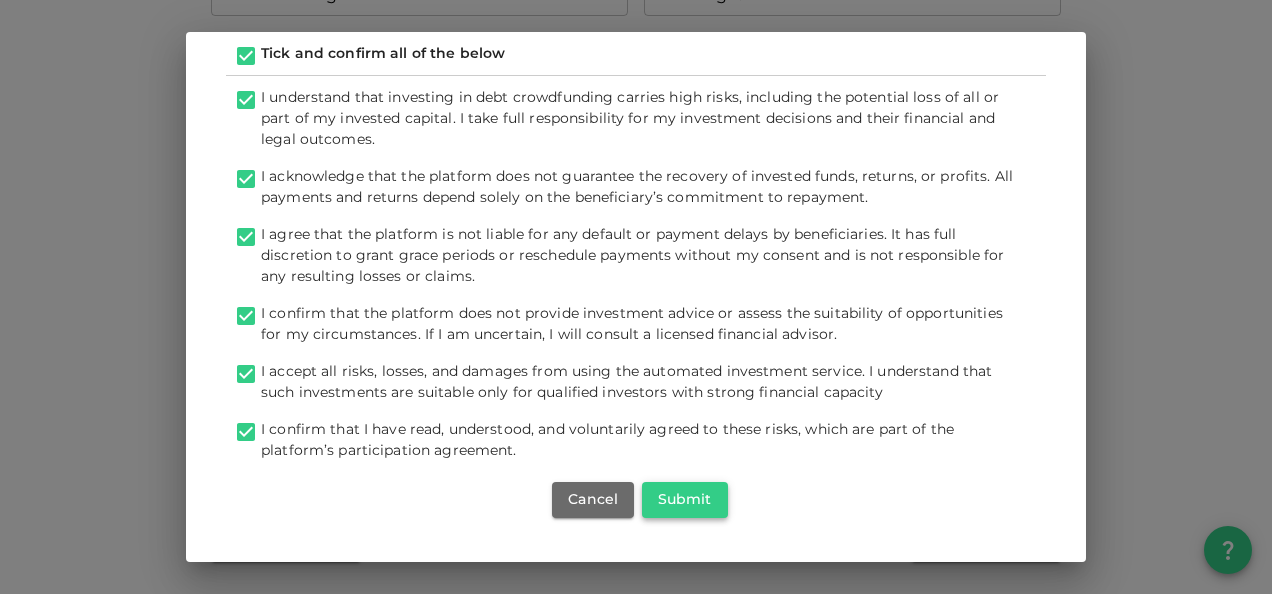 click on "Submit" at bounding box center (685, 500) 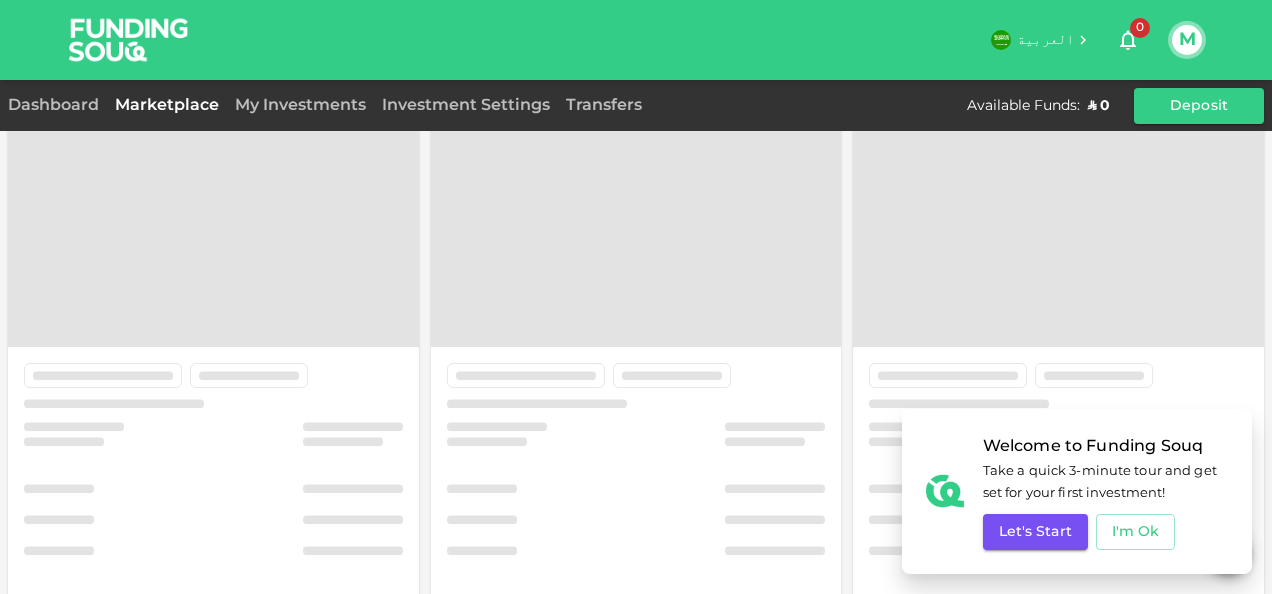 scroll, scrollTop: 288, scrollLeft: 0, axis: vertical 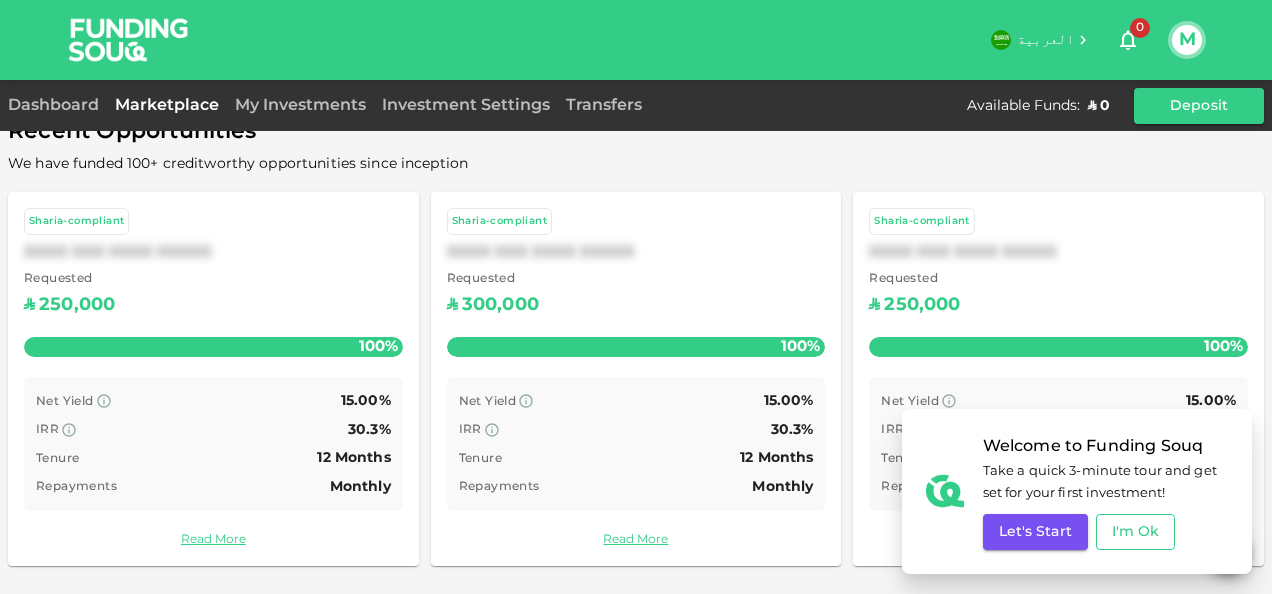 click on "I'm Ok" at bounding box center (1136, 532) 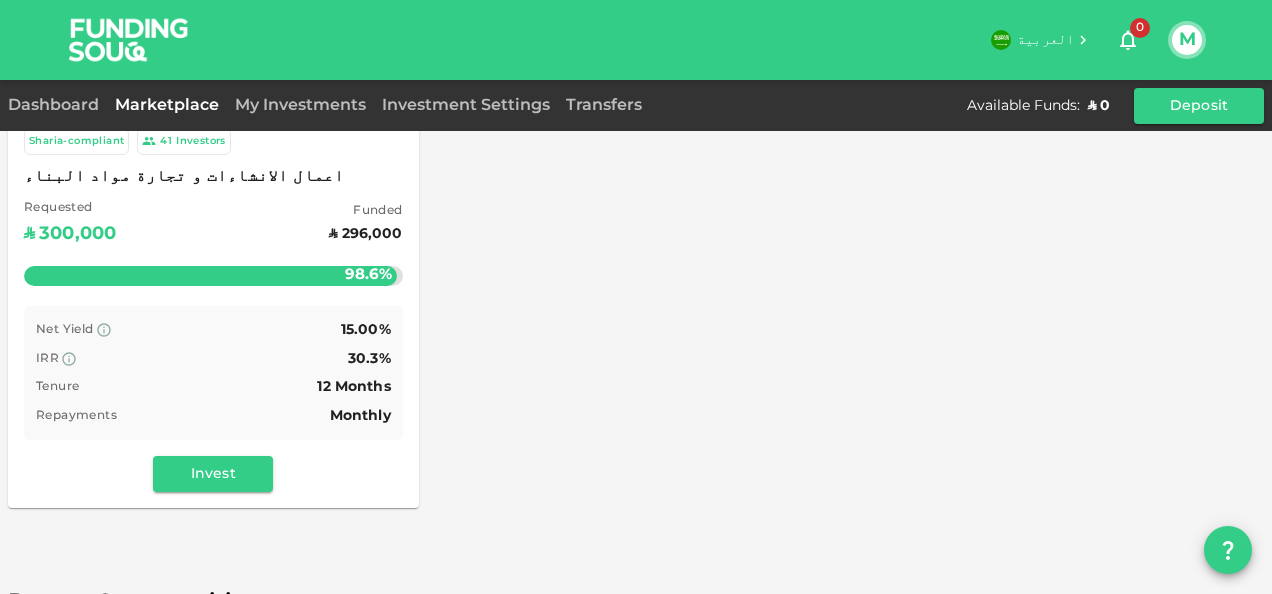 scroll, scrollTop: 289, scrollLeft: 0, axis: vertical 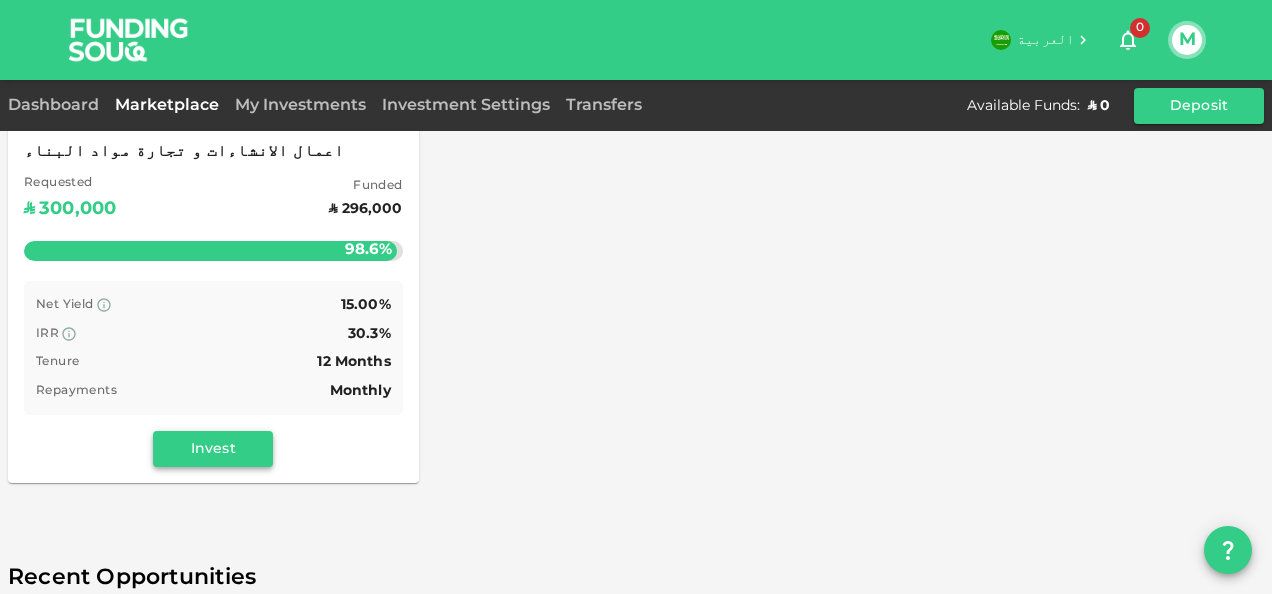 click on "Invest" at bounding box center (213, 449) 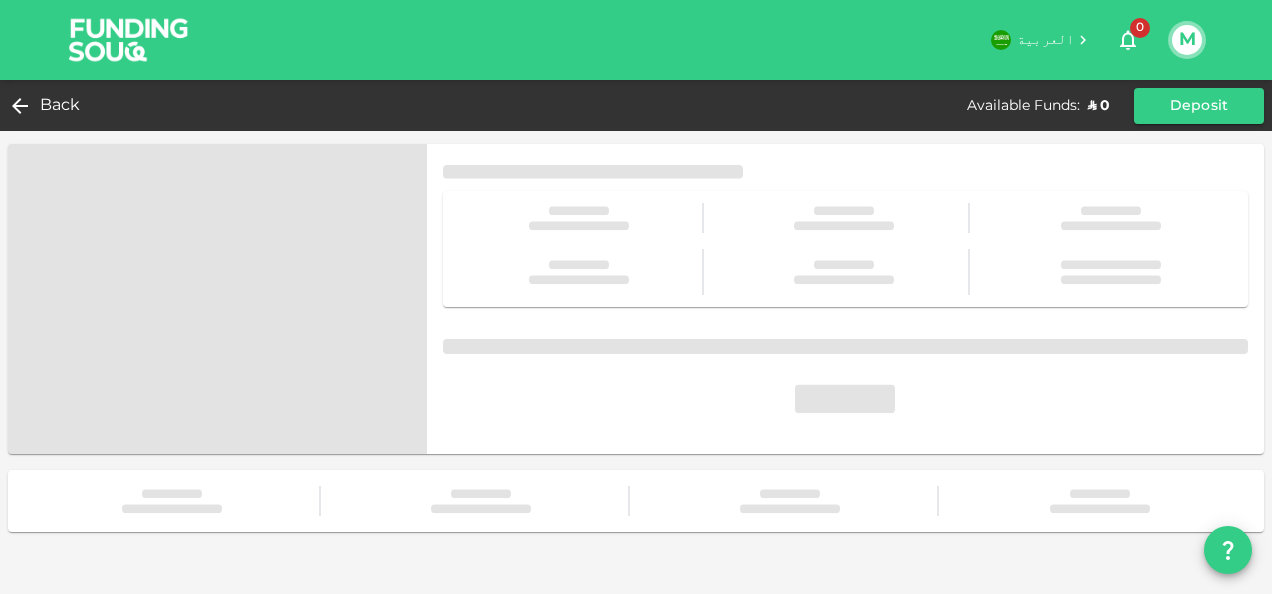 scroll, scrollTop: 0, scrollLeft: 0, axis: both 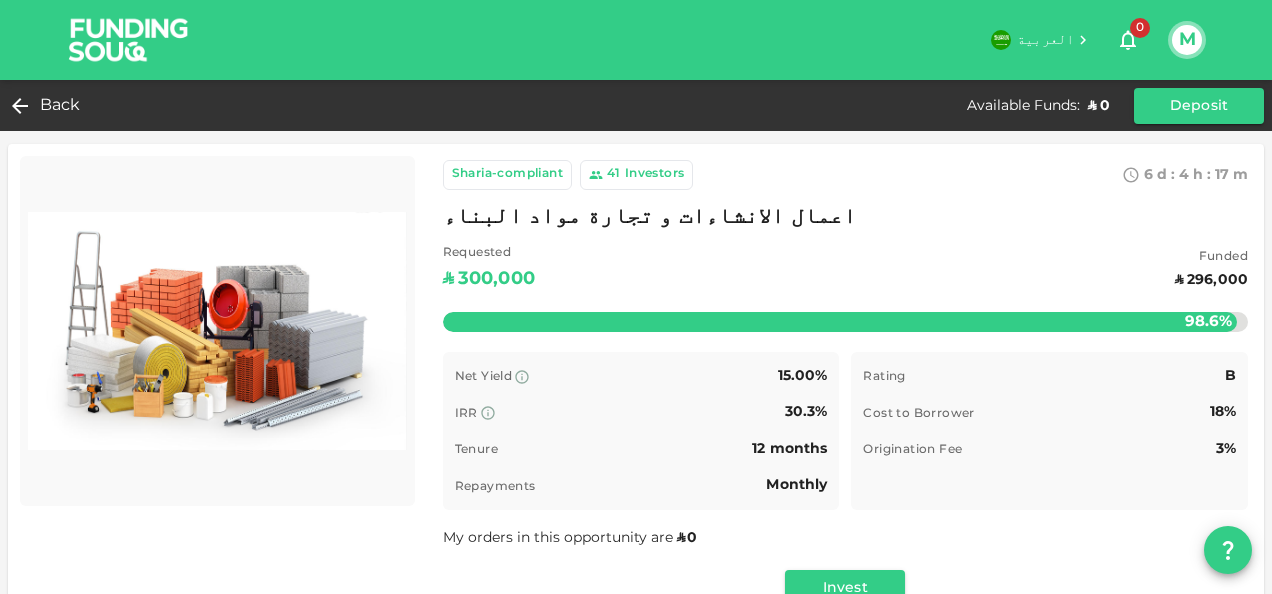 click on "41" at bounding box center (614, 175) 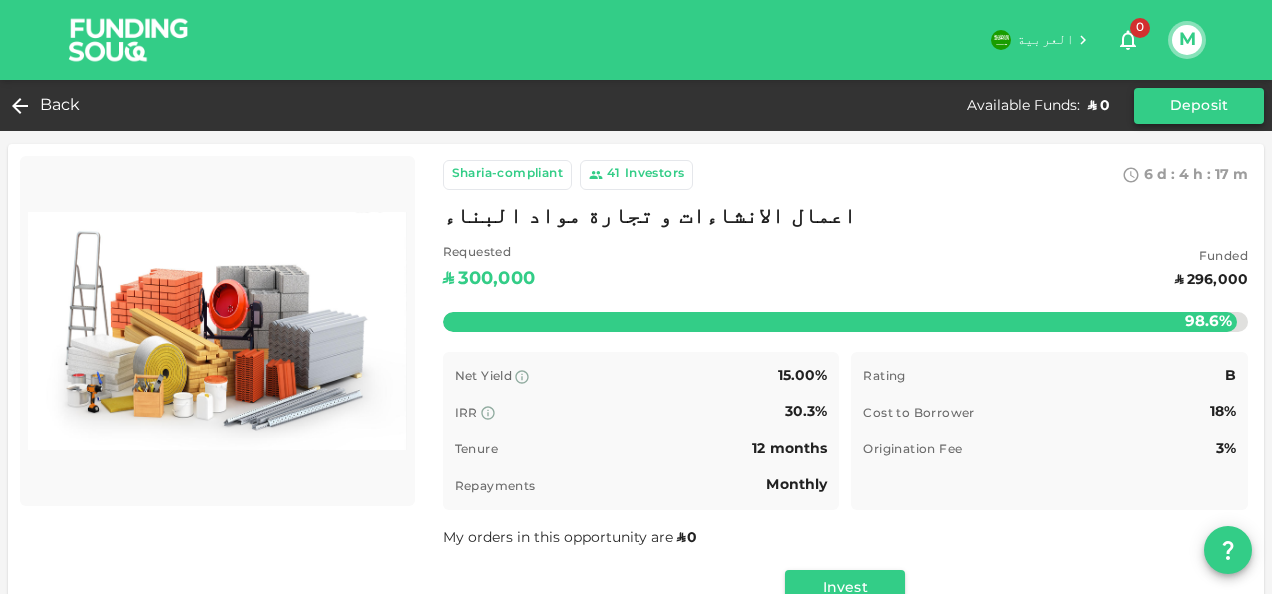 click on "Deposit" at bounding box center (1199, 106) 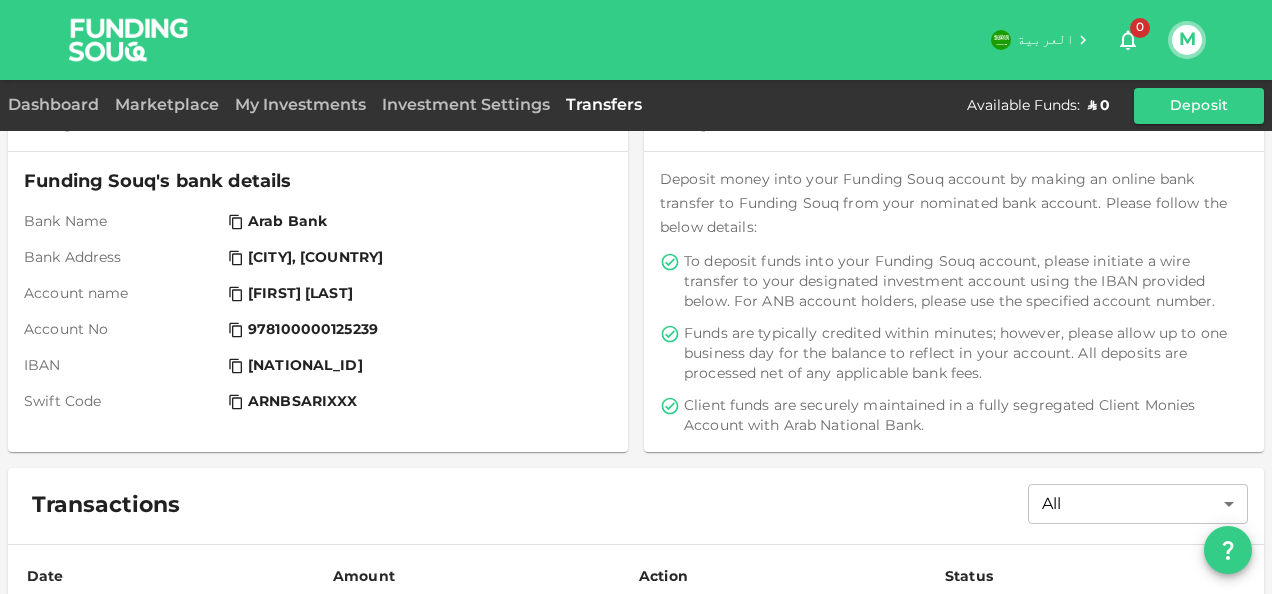 scroll, scrollTop: 0, scrollLeft: 0, axis: both 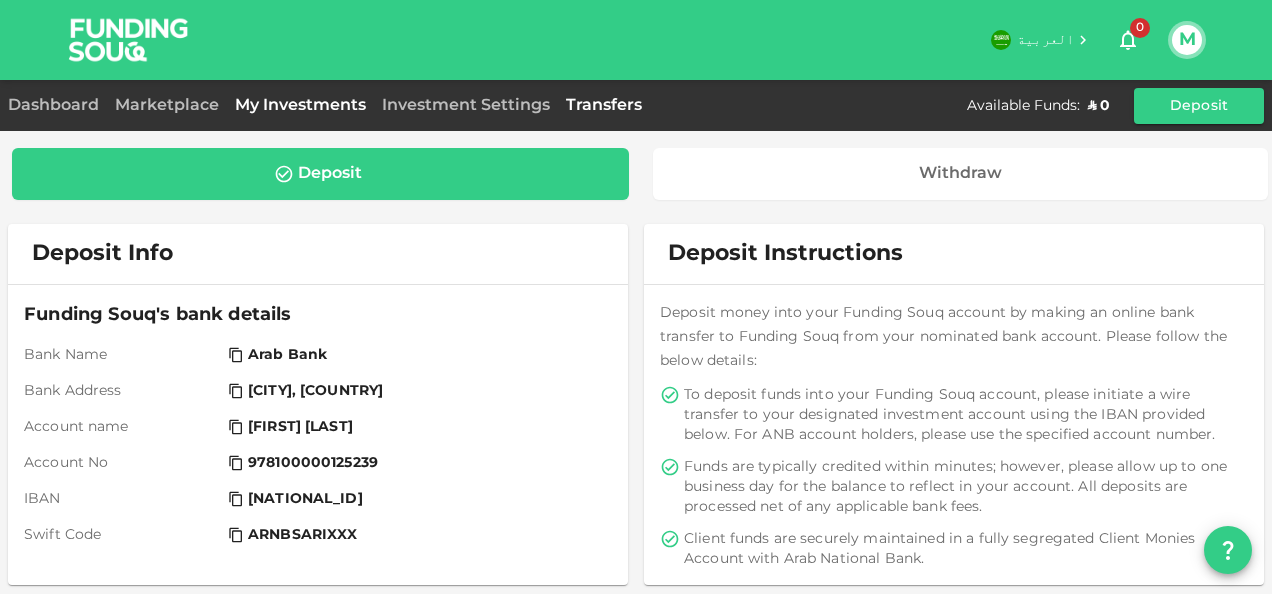 click on "My Investments" at bounding box center (300, 105) 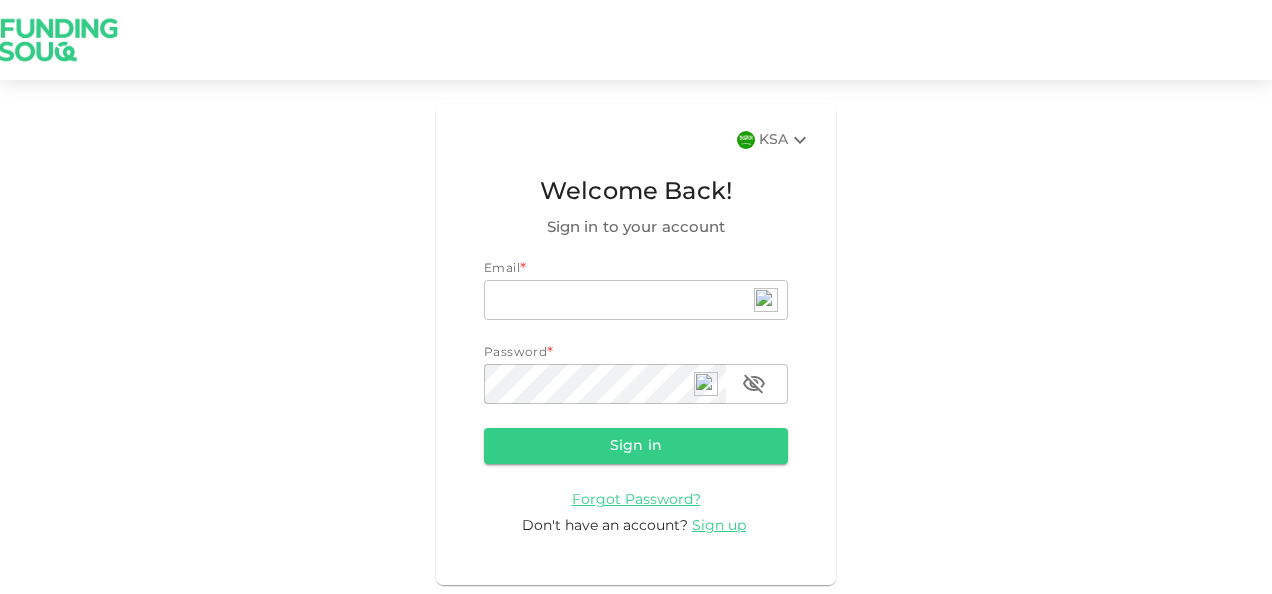 scroll, scrollTop: 0, scrollLeft: 0, axis: both 